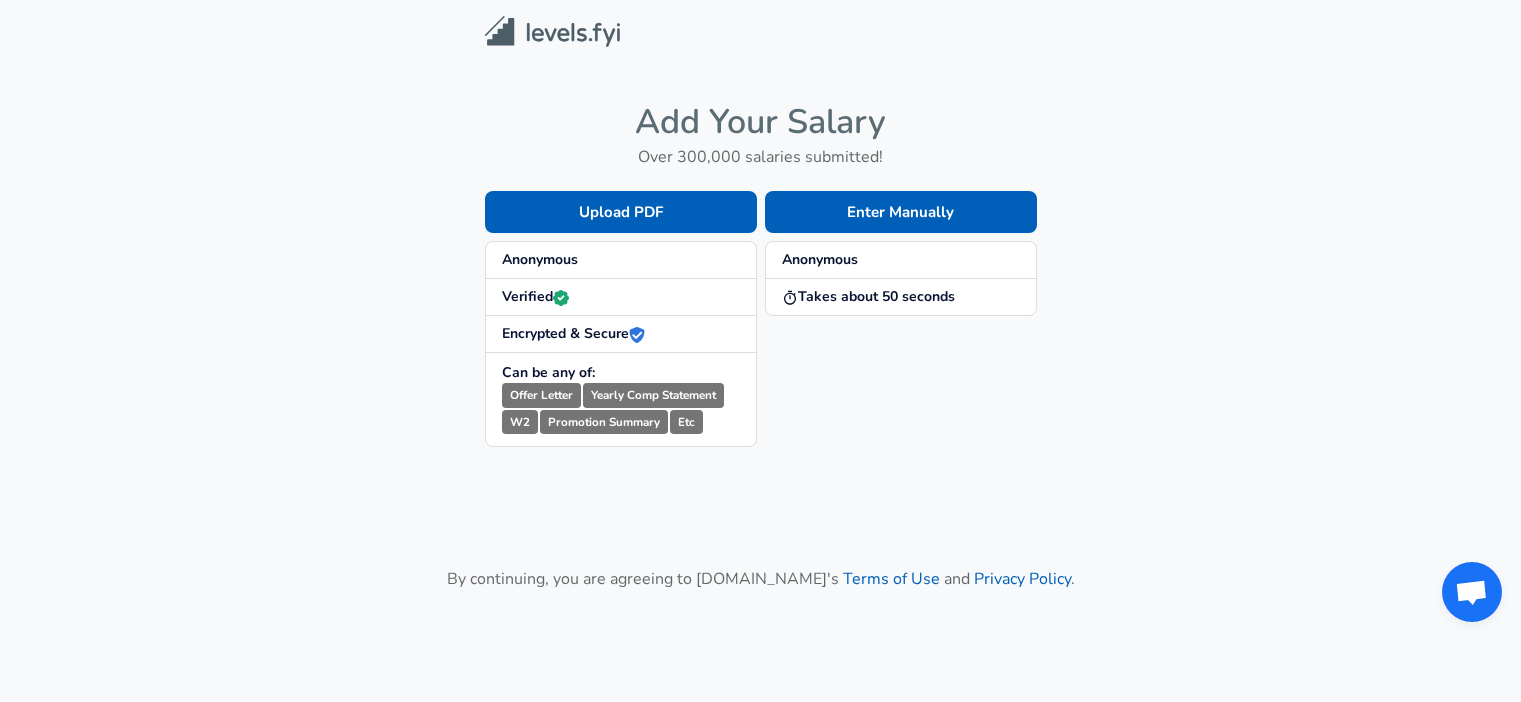 scroll, scrollTop: 0, scrollLeft: 0, axis: both 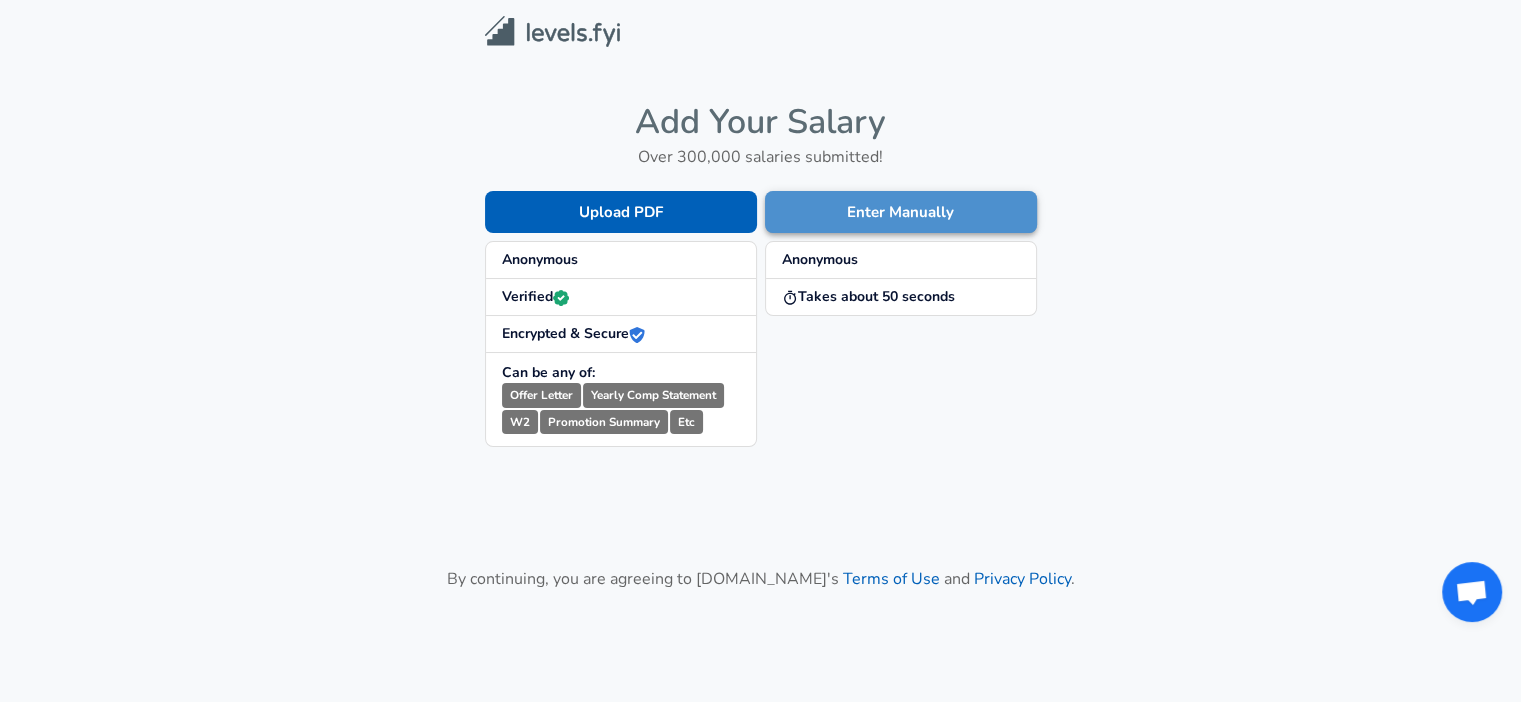 click on "Enter Manually" at bounding box center (901, 212) 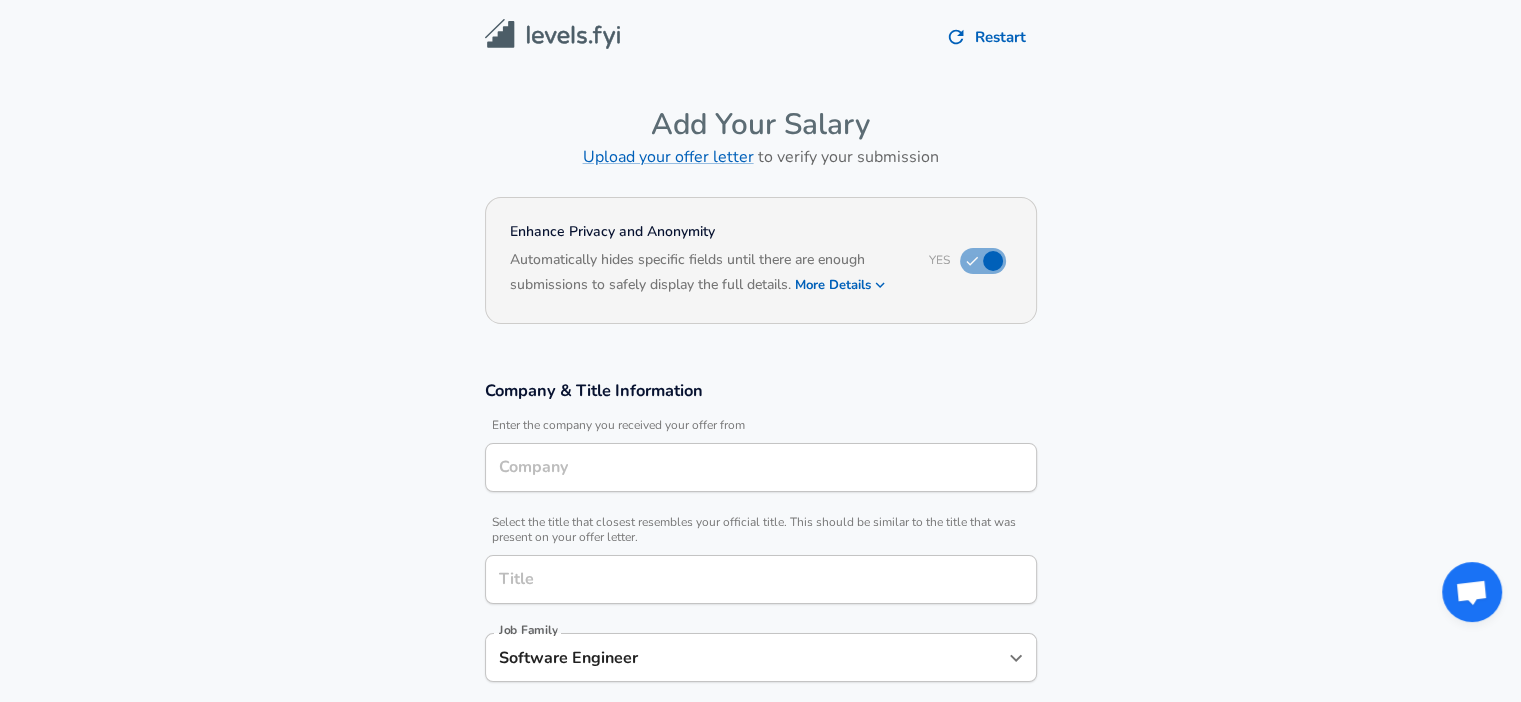 type on "Software Engineer" 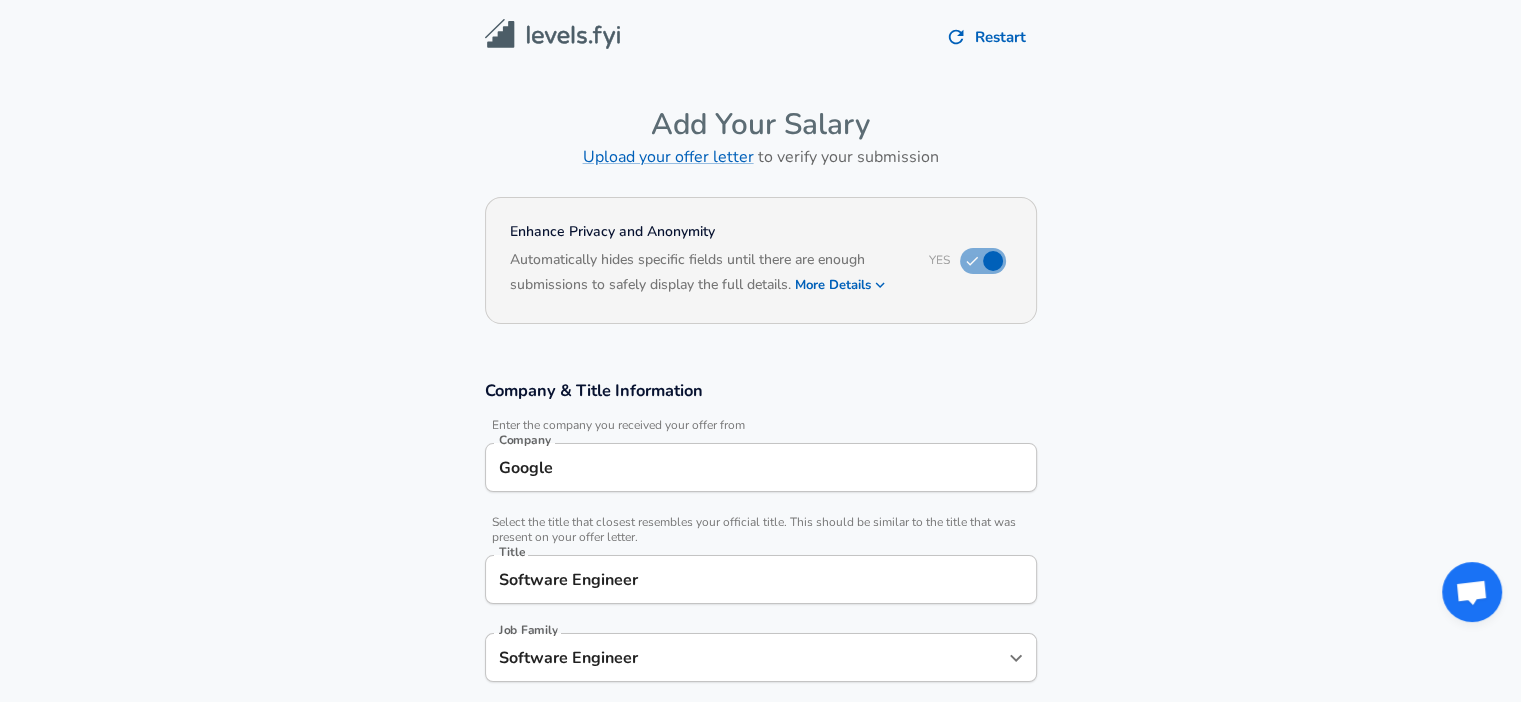 click on "Google" at bounding box center (761, 467) 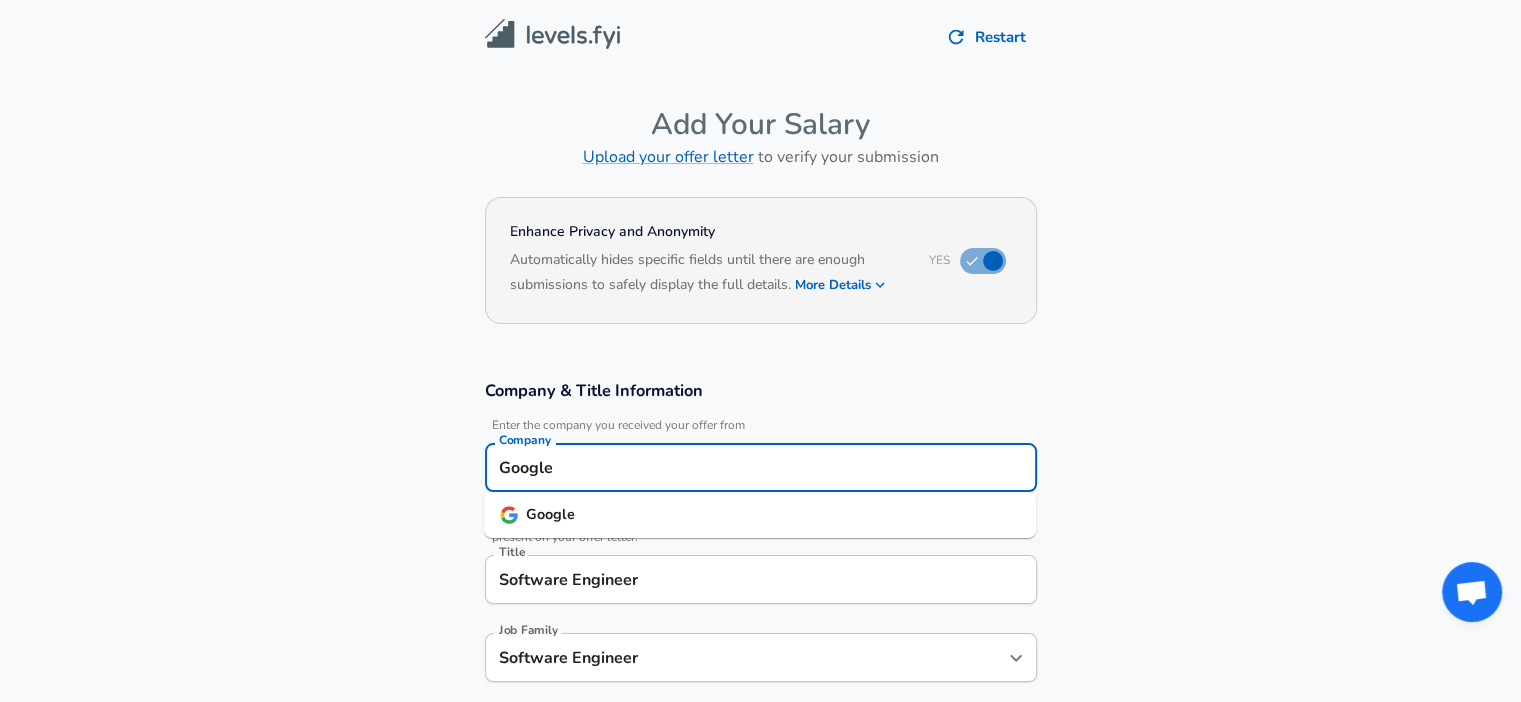 click on "Google" at bounding box center (761, 467) 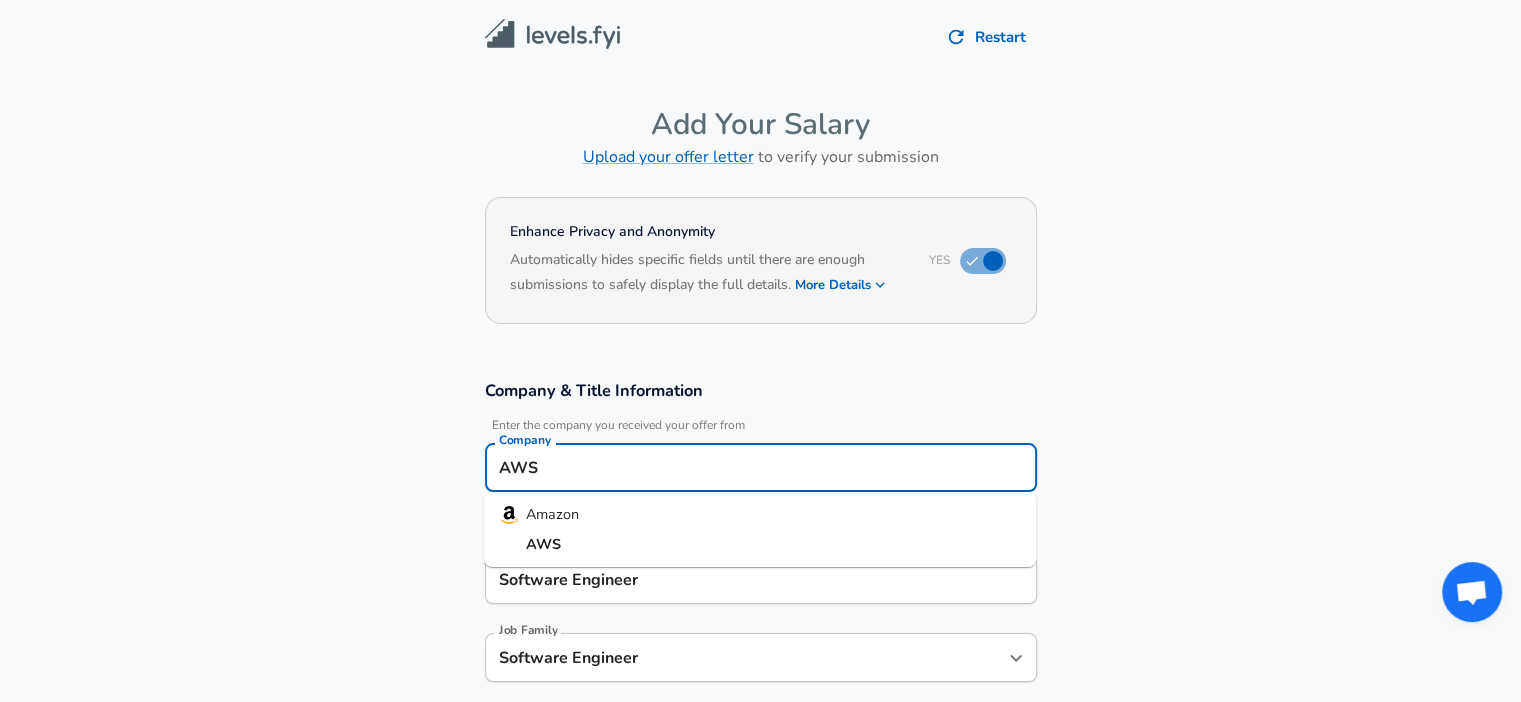 click on "AWS" at bounding box center [760, 545] 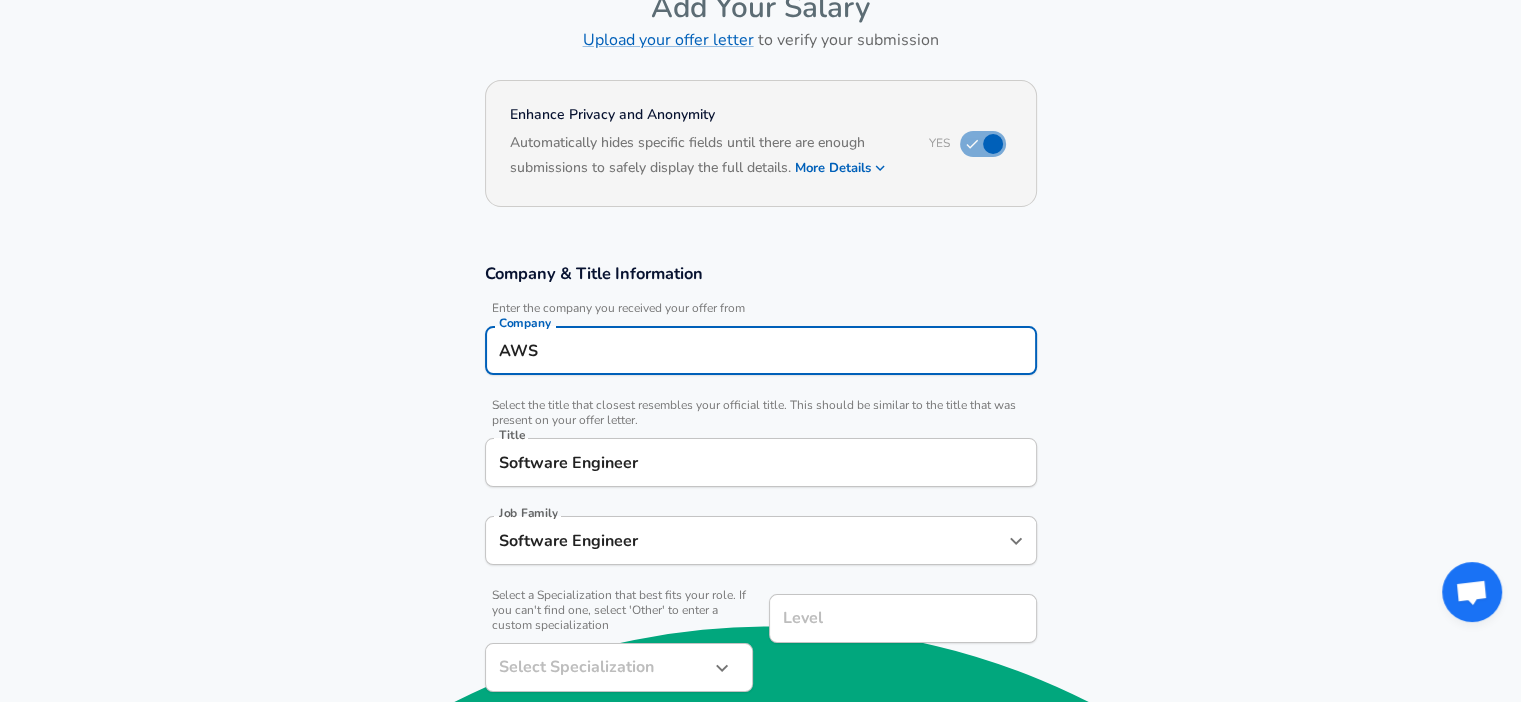 scroll, scrollTop: 118, scrollLeft: 0, axis: vertical 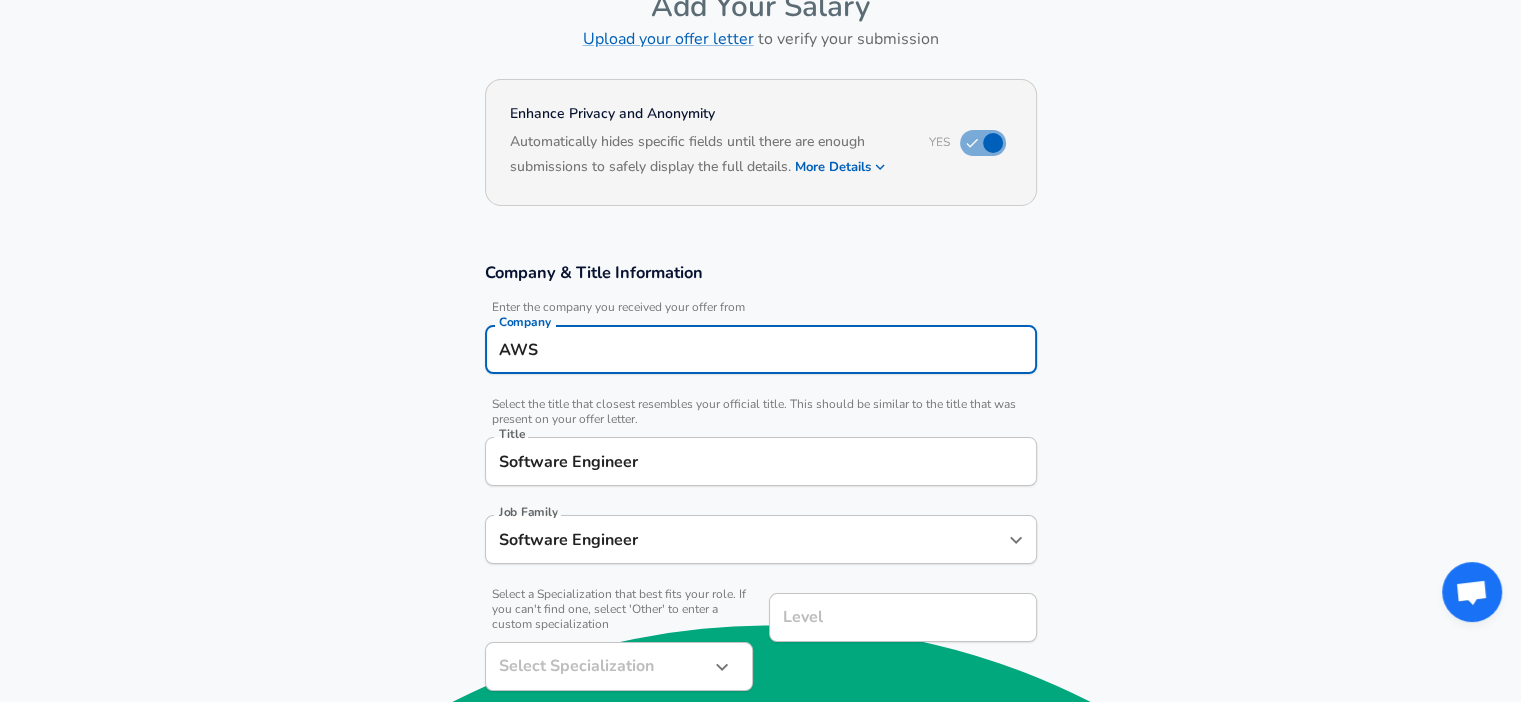 type on "AWS" 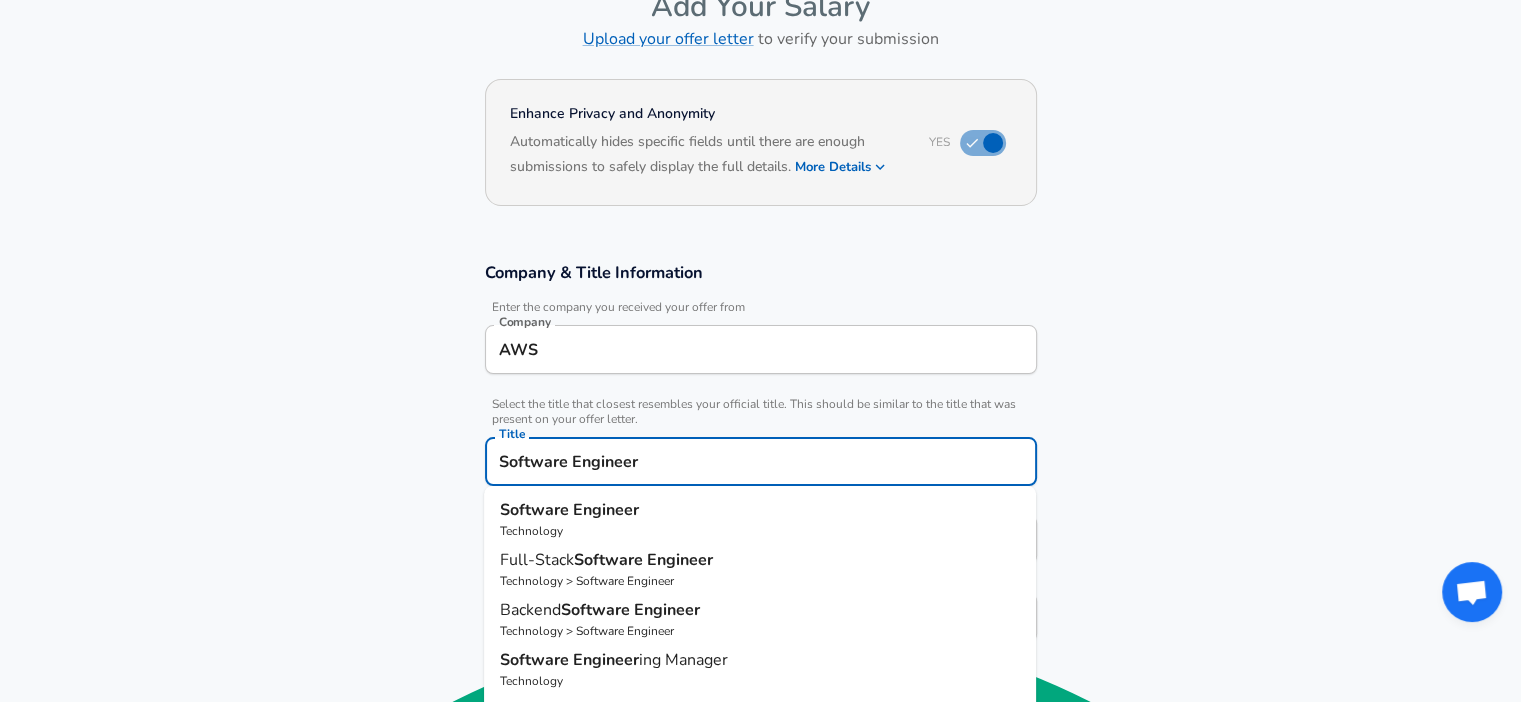 click on "Software Engineer" at bounding box center (761, 461) 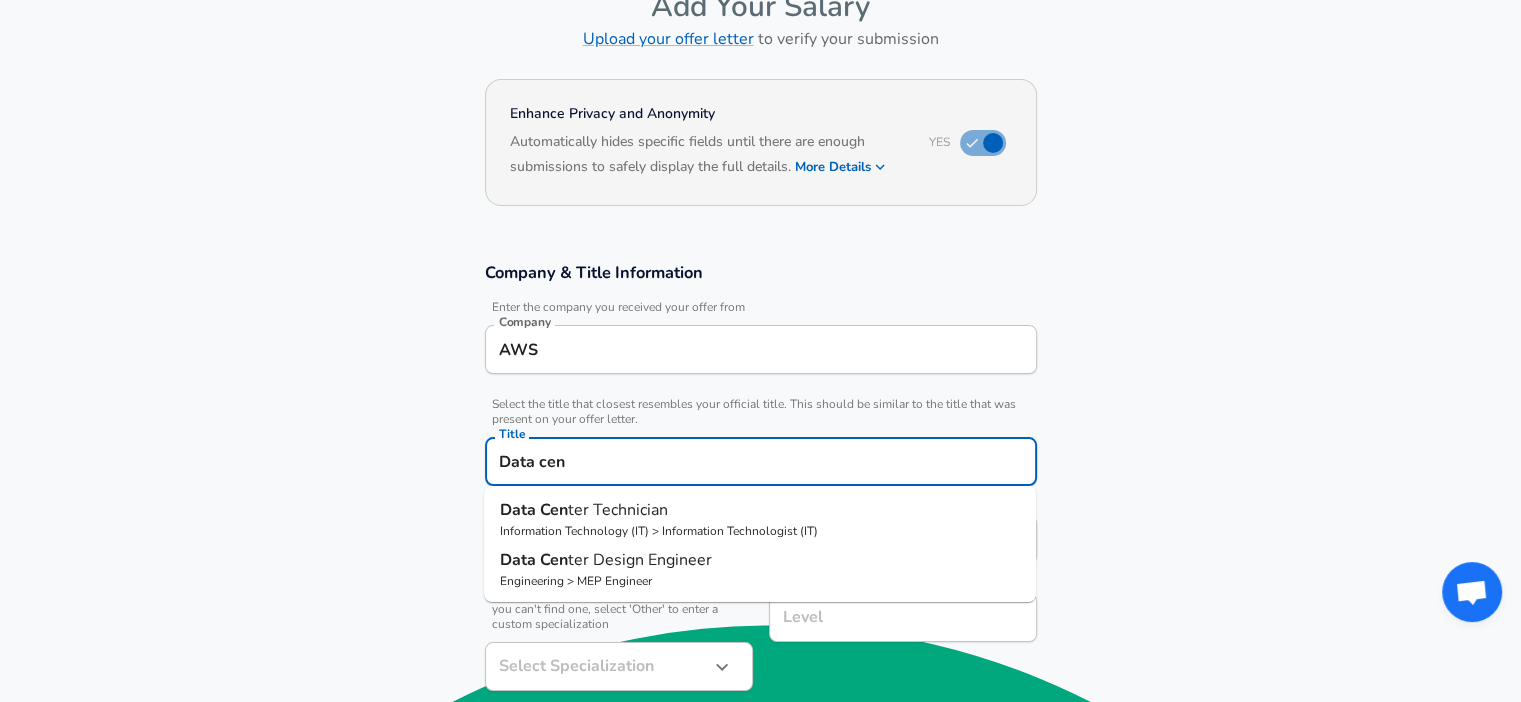 click on "Data     Cen ter Technician" at bounding box center [760, 510] 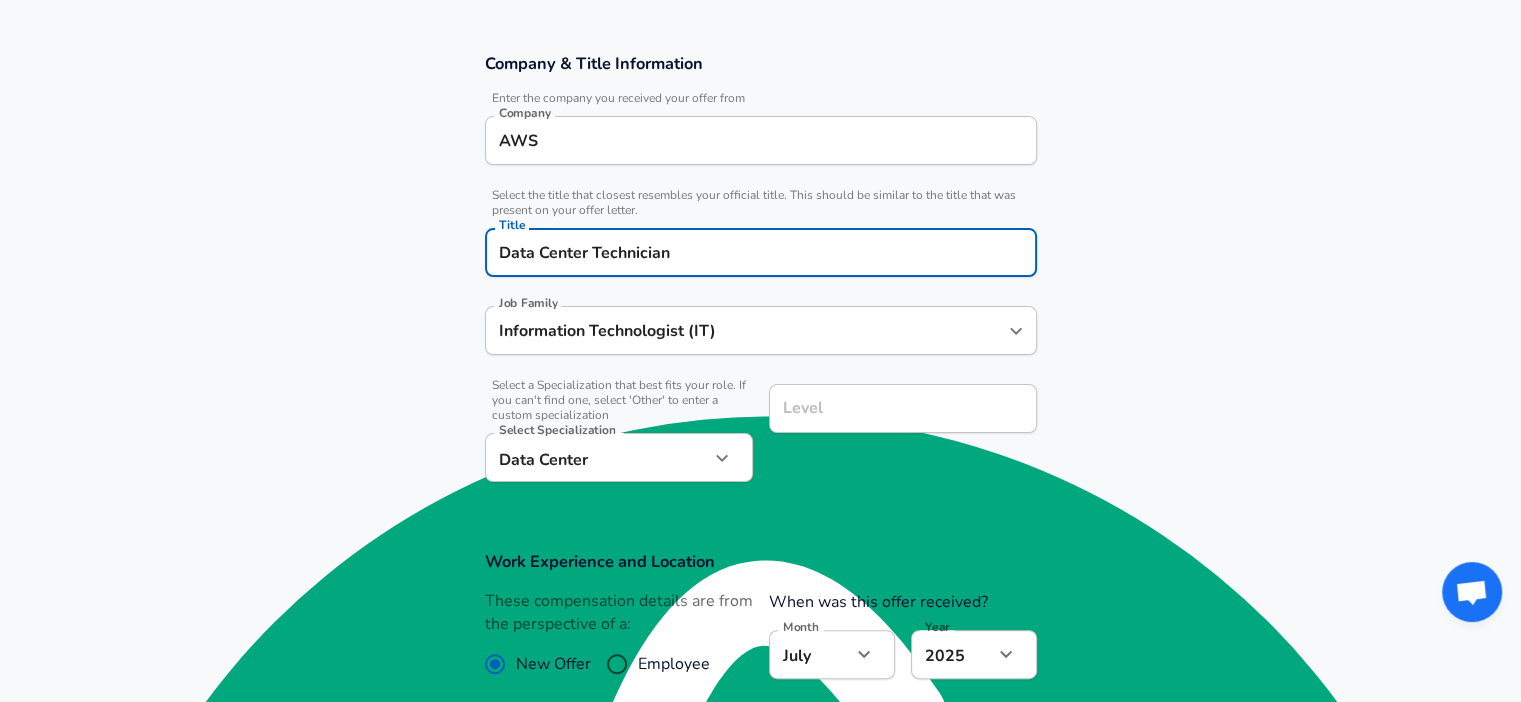 scroll, scrollTop: 407, scrollLeft: 0, axis: vertical 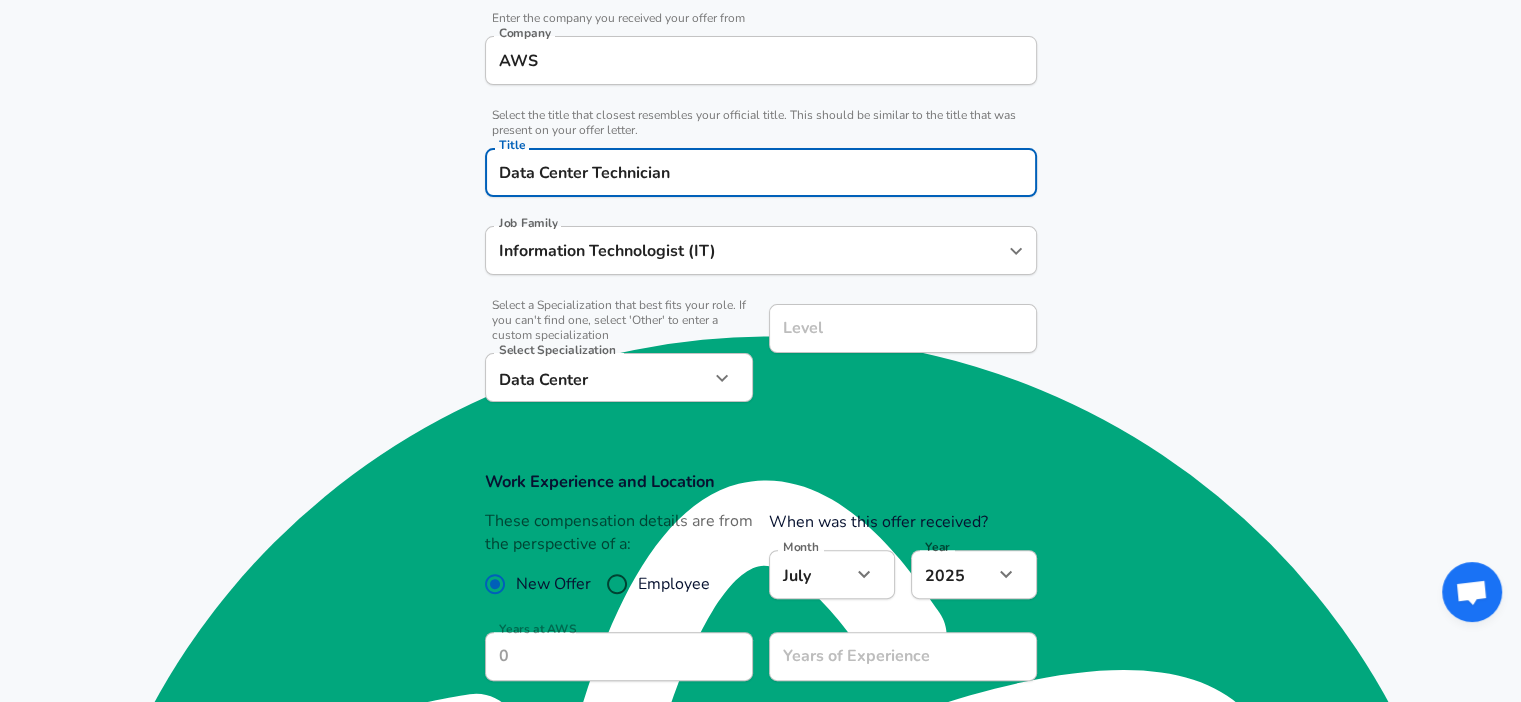 type on "Data Center Technician" 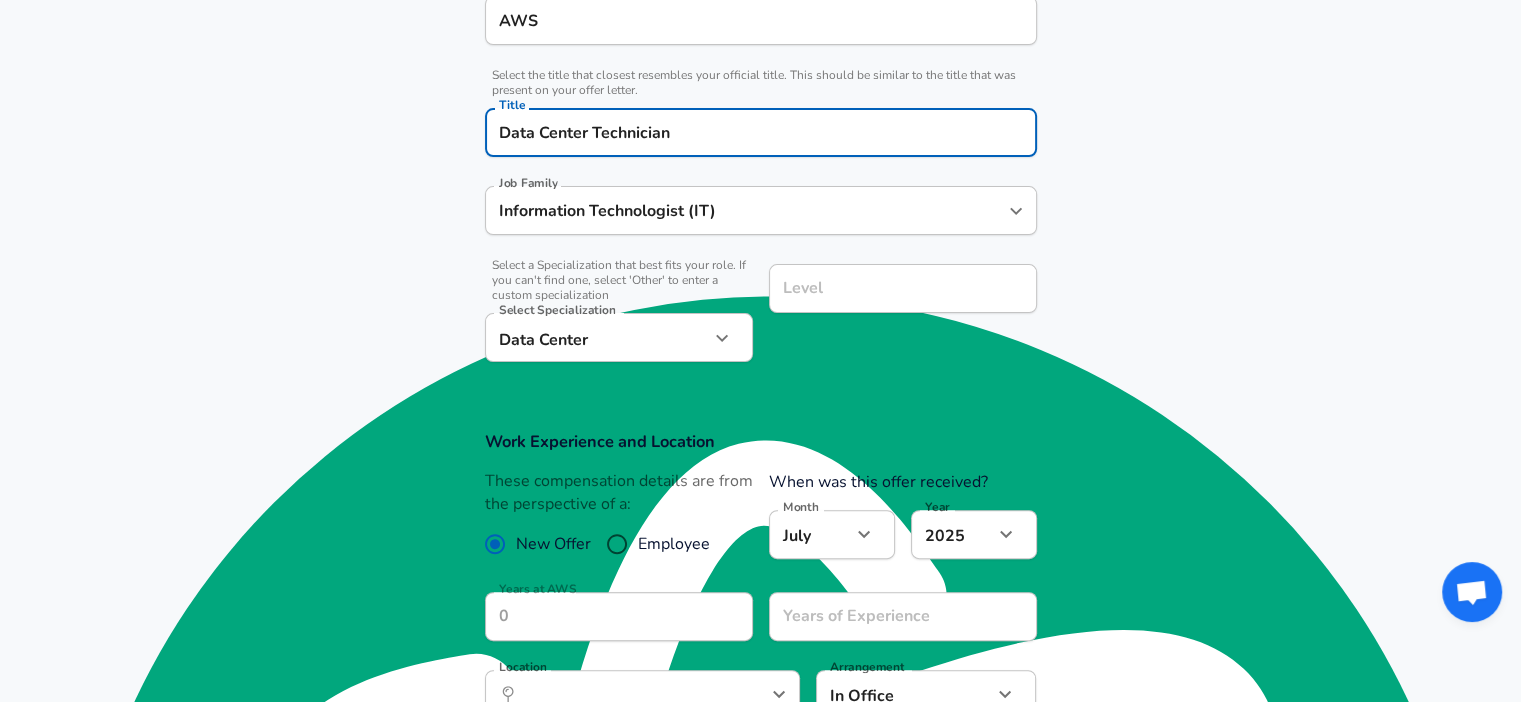 click on "Level" at bounding box center [903, 288] 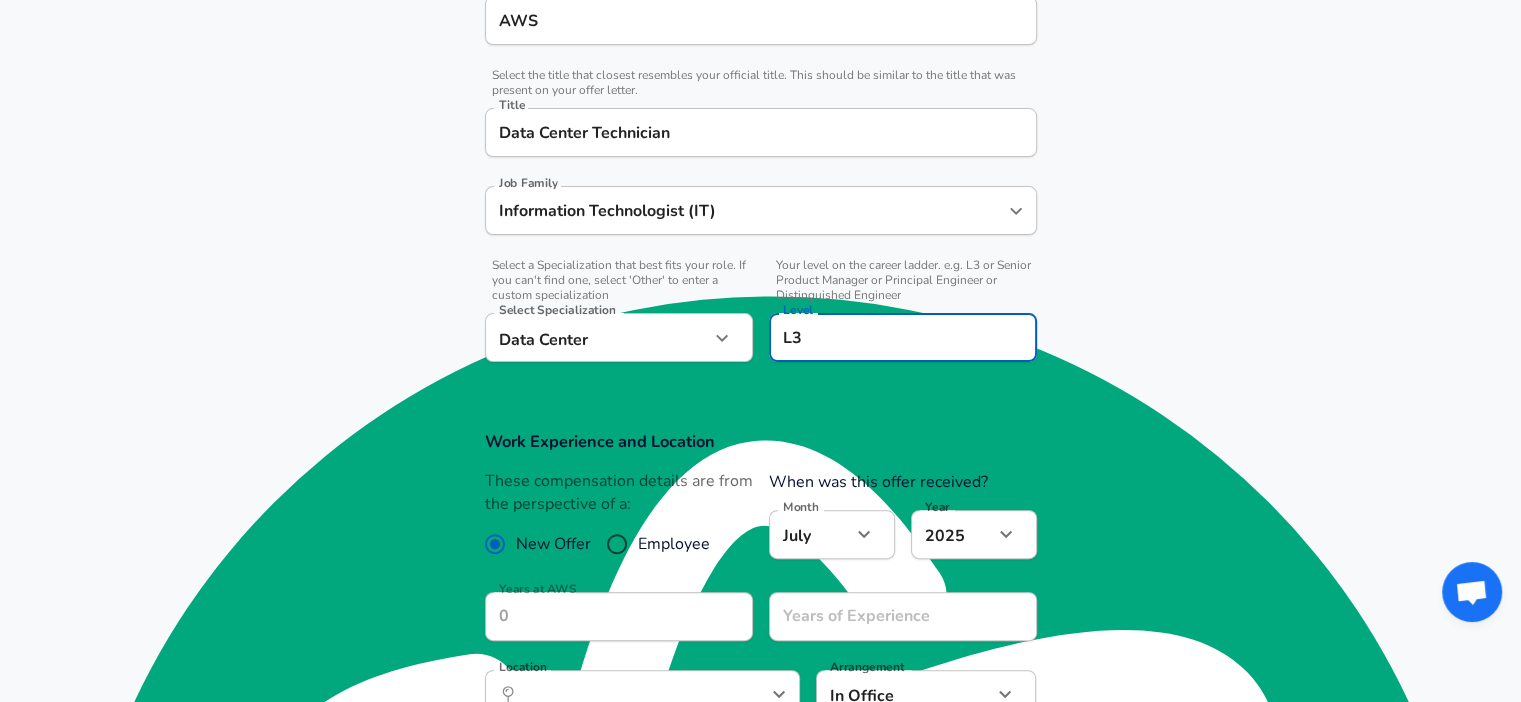 scroll, scrollTop: 0, scrollLeft: 0, axis: both 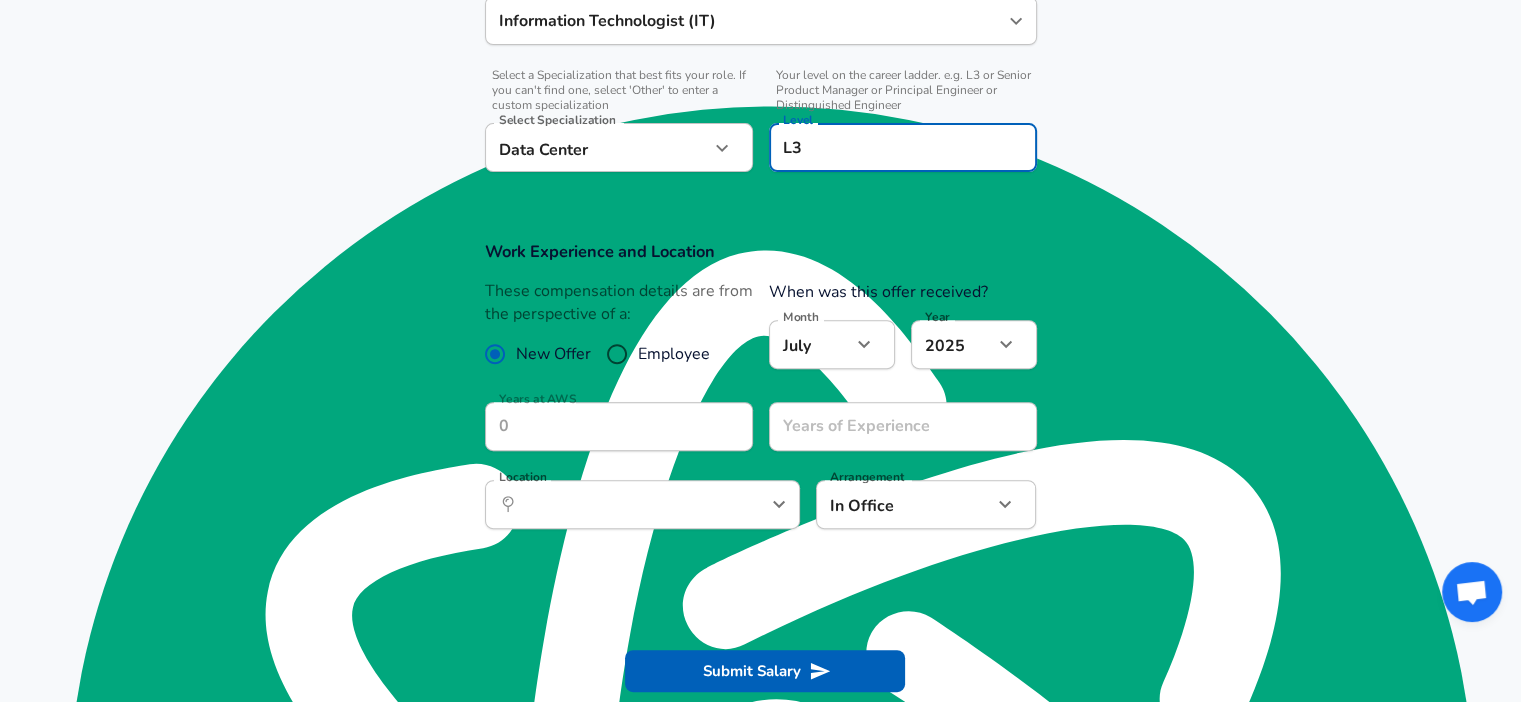 type on "L3" 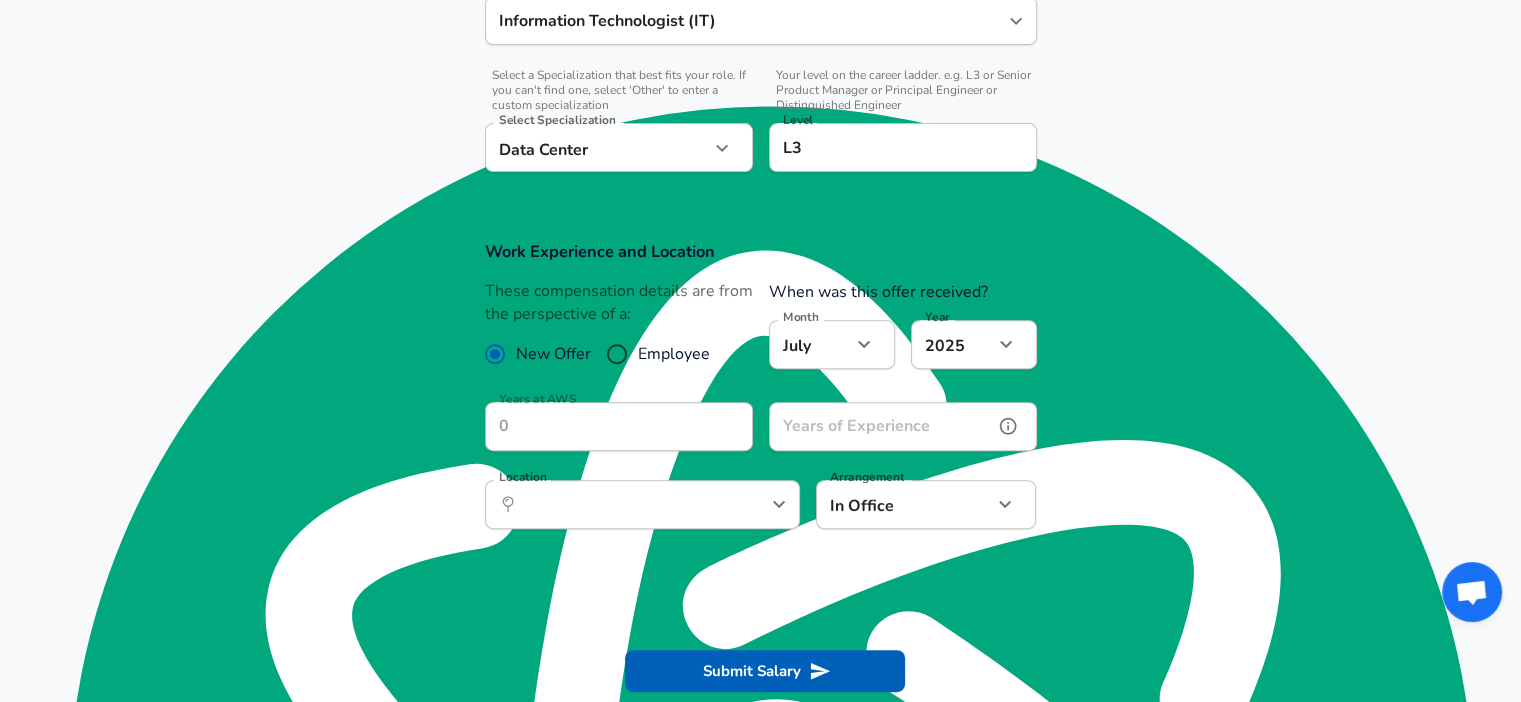 click on "Years of Experience" at bounding box center (881, 426) 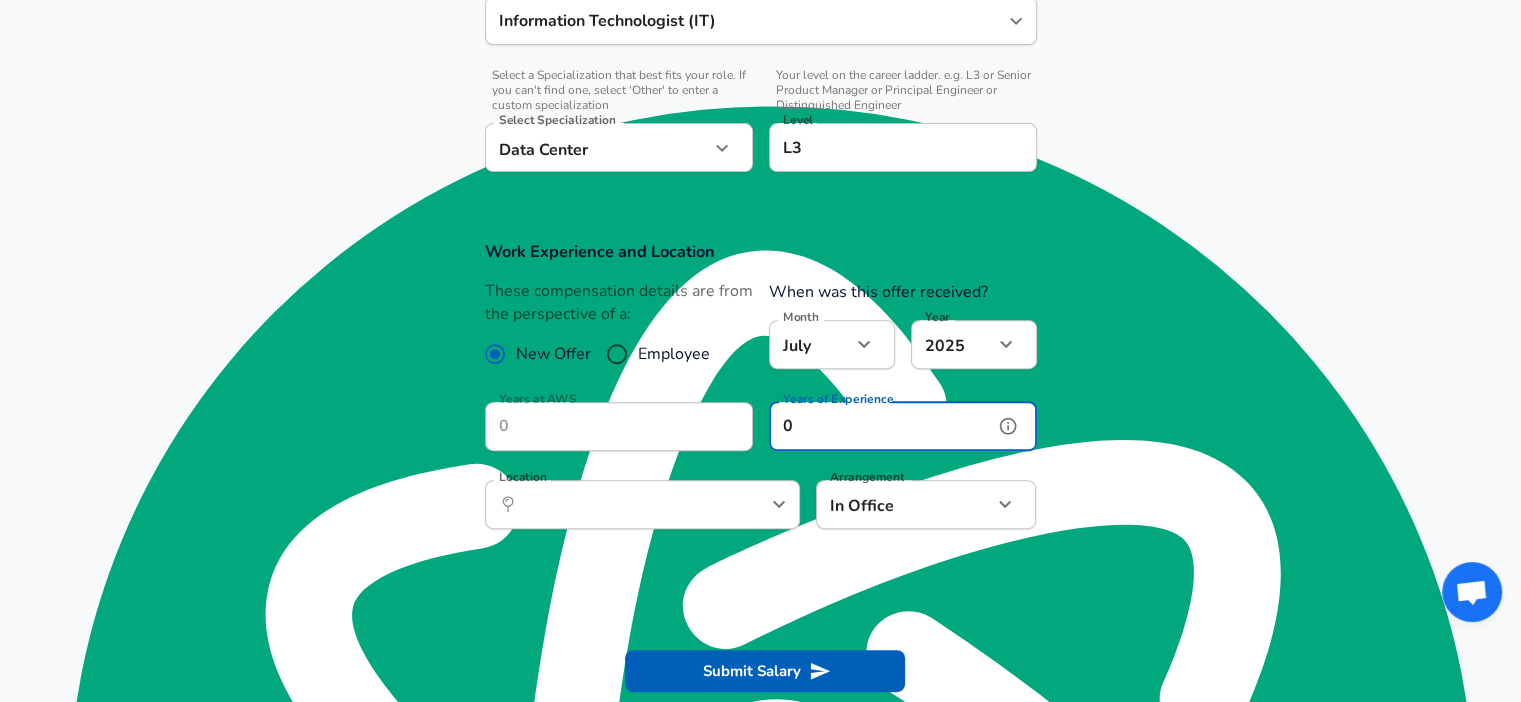 type on "0" 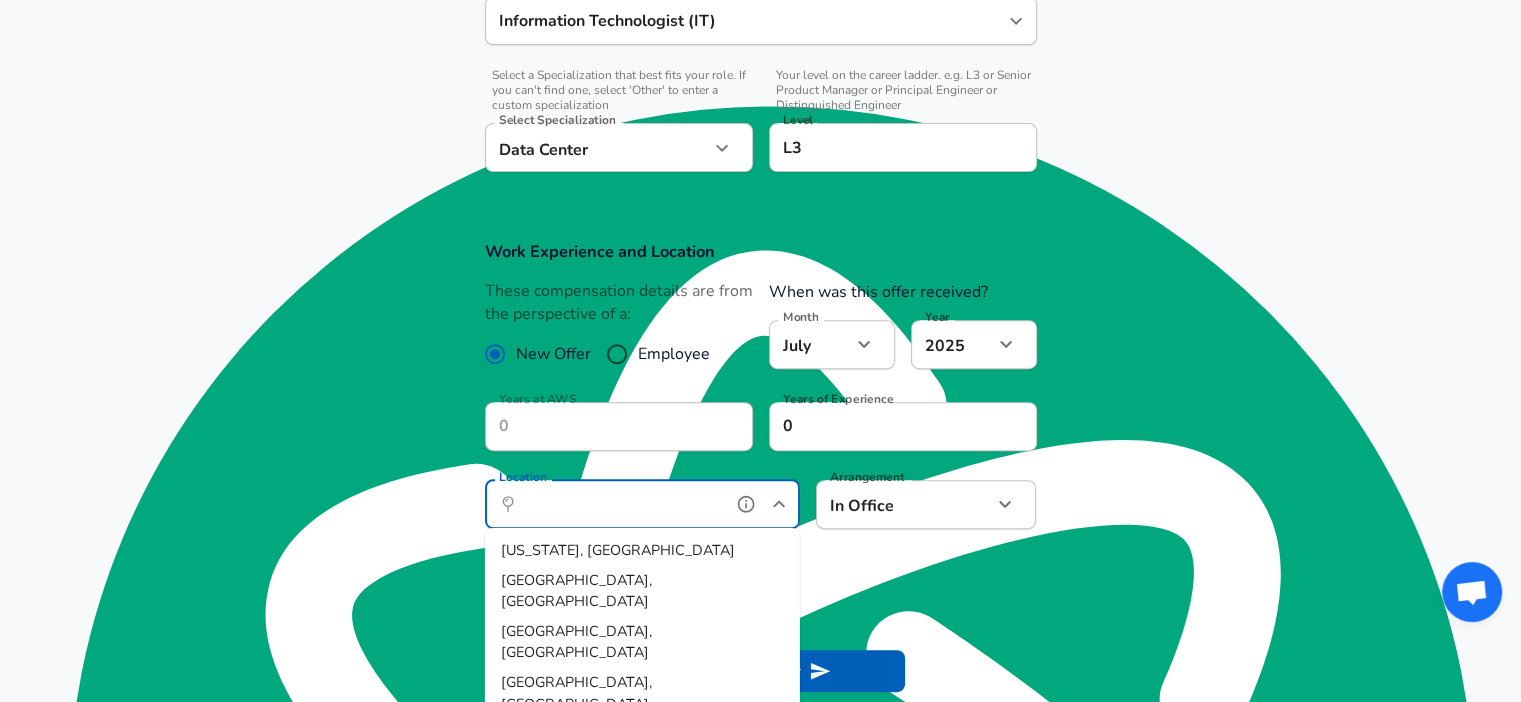 click on "Location" at bounding box center (620, 504) 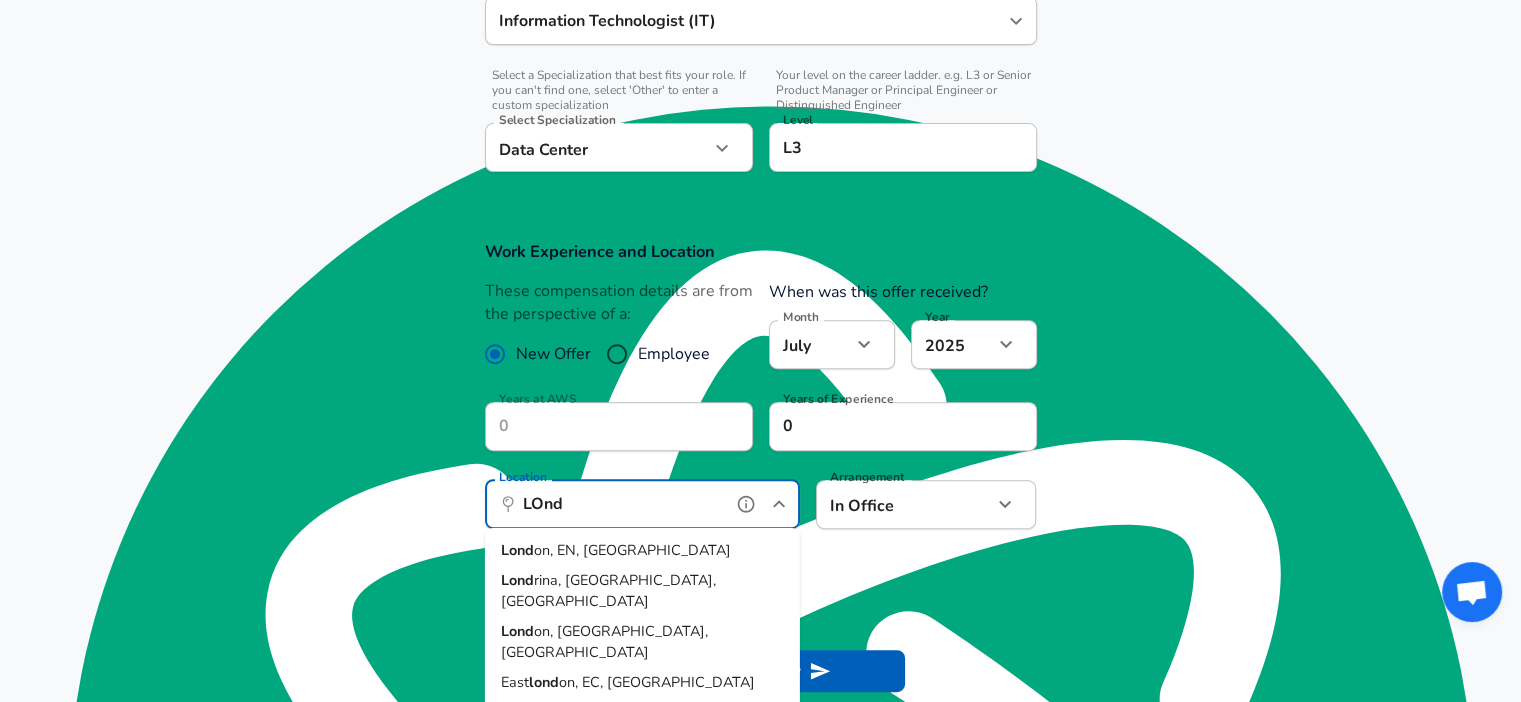 click on "on, EN, [GEOGRAPHIC_DATA]" at bounding box center [632, 550] 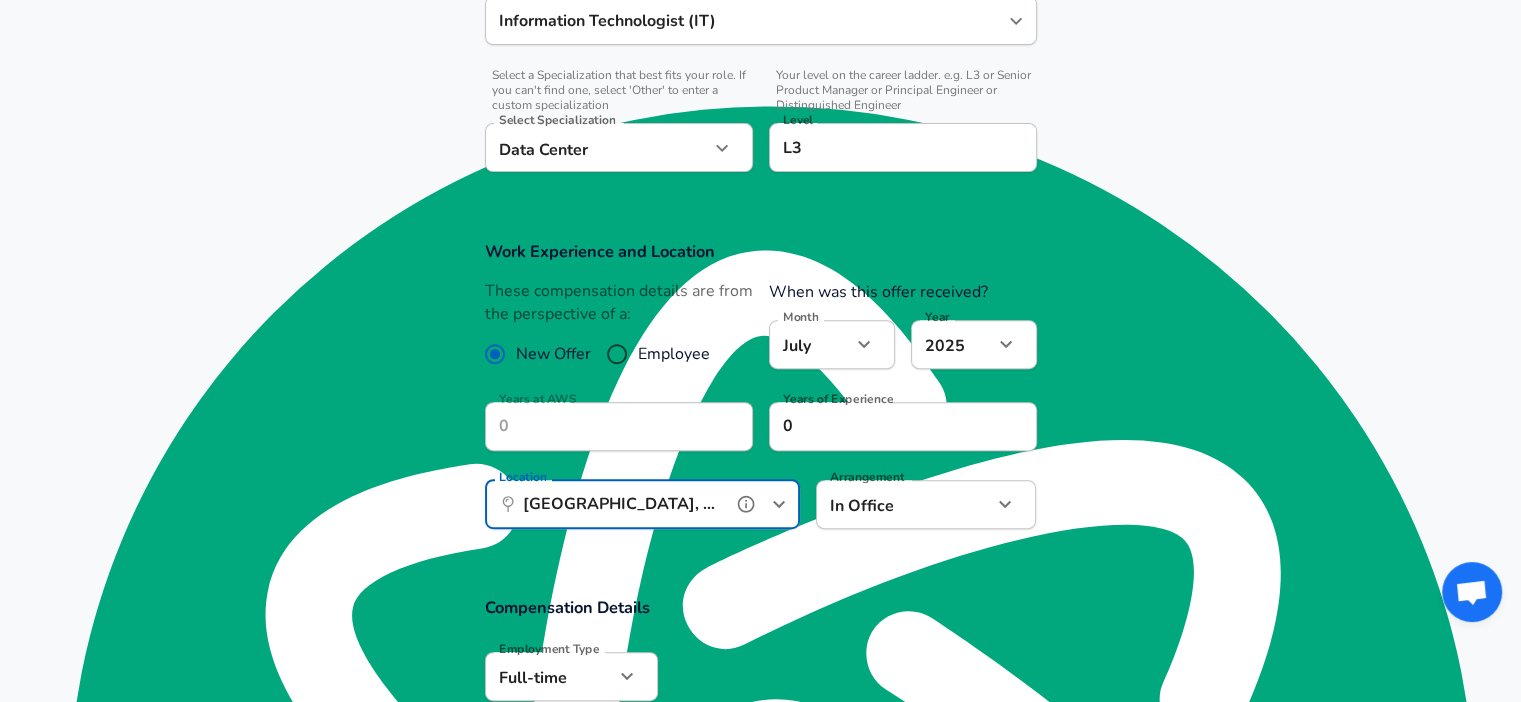 scroll, scrollTop: 931, scrollLeft: 0, axis: vertical 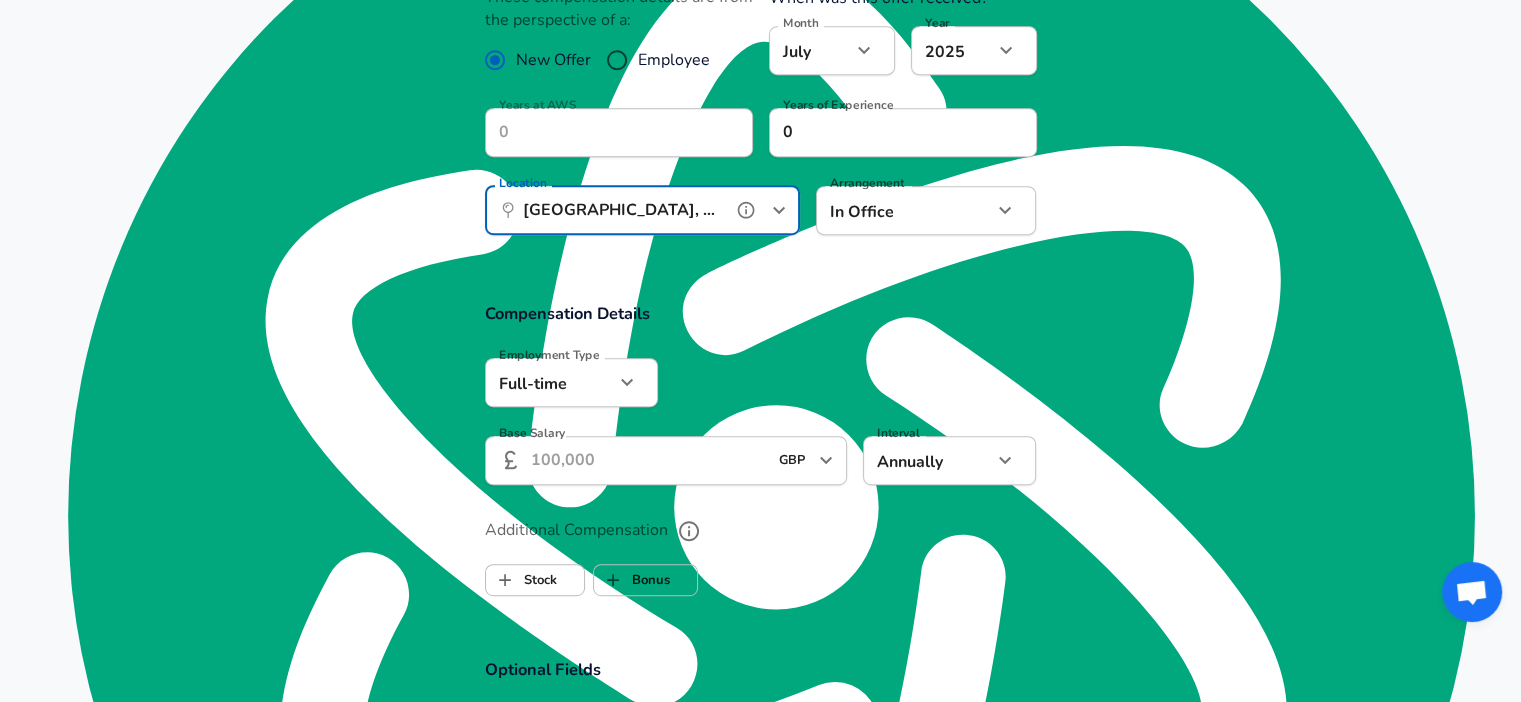 type on "[GEOGRAPHIC_DATA], EN, [GEOGRAPHIC_DATA]" 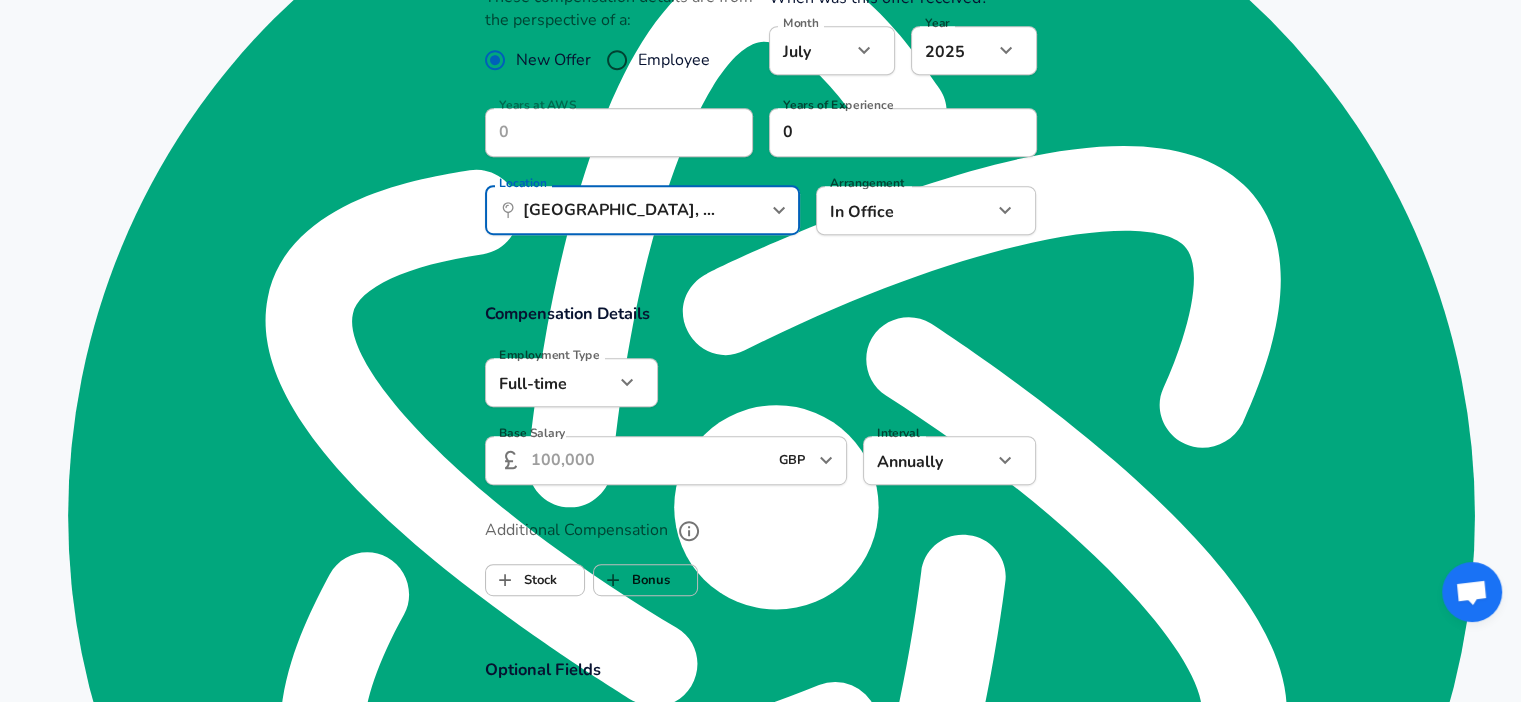 click on "Base Salary" at bounding box center (649, 460) 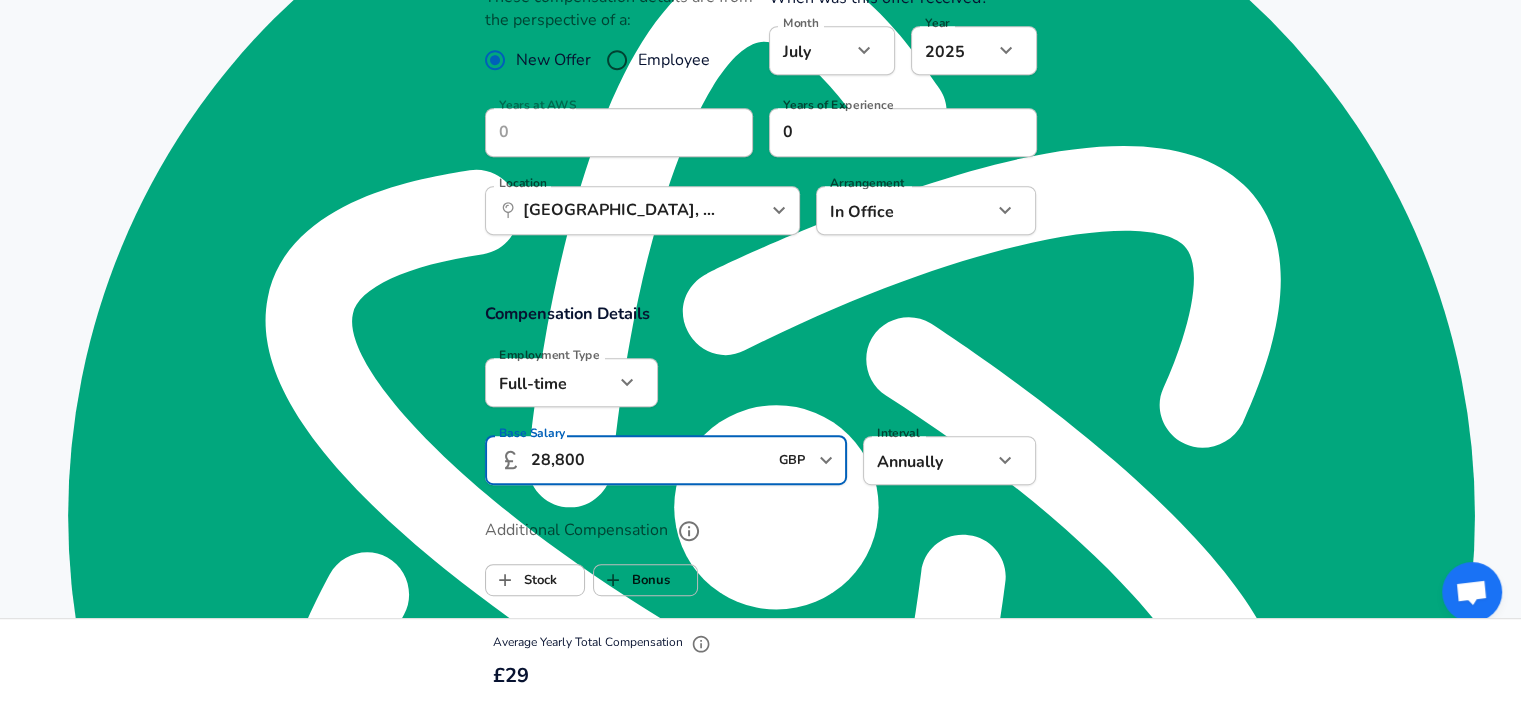 click on "Compensation Details Employment Type [DEMOGRAPHIC_DATA] full_time Employment Type Base Salary ​ 28,800 GBP ​ Base Salary Interval Annually yearly Interval" at bounding box center [760, 400] 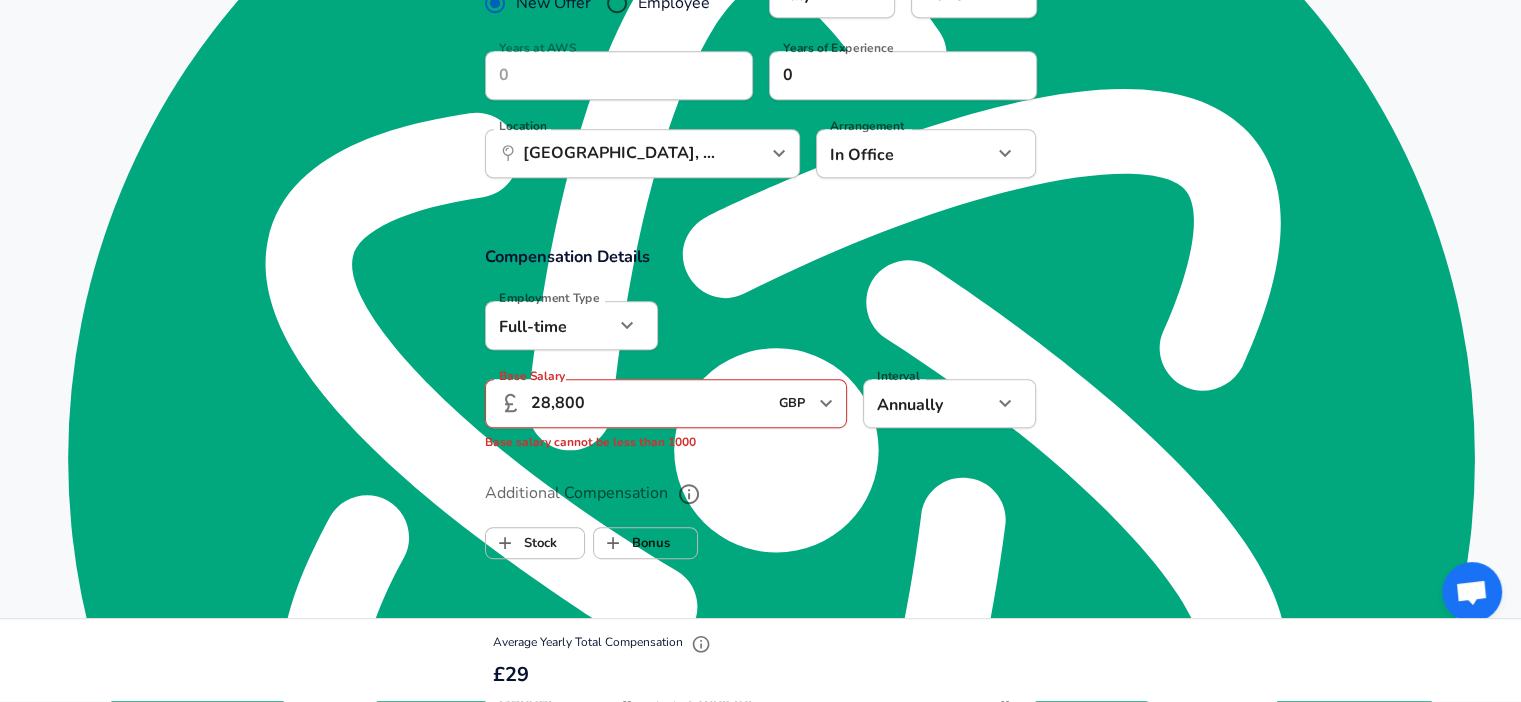 scroll, scrollTop: 990, scrollLeft: 0, axis: vertical 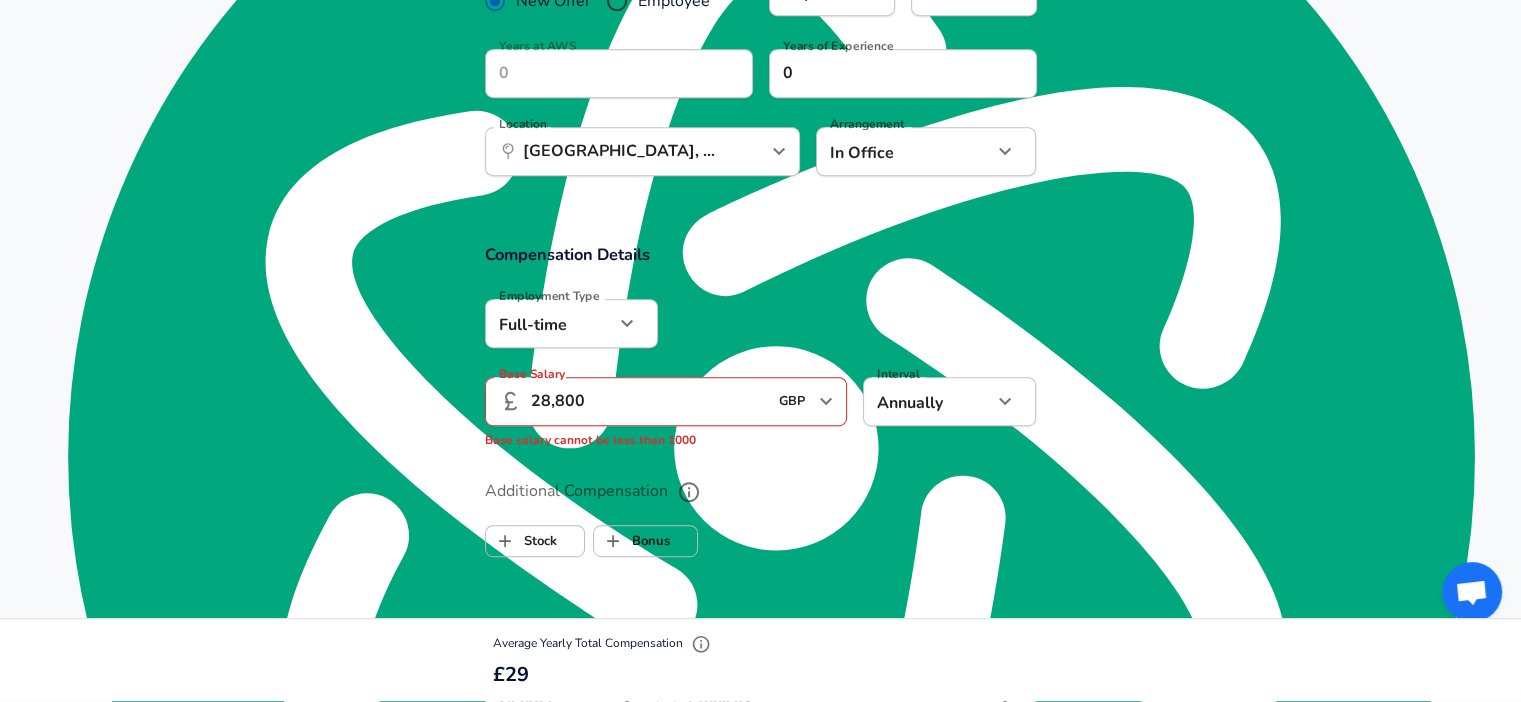 click on "28,800" at bounding box center (649, 401) 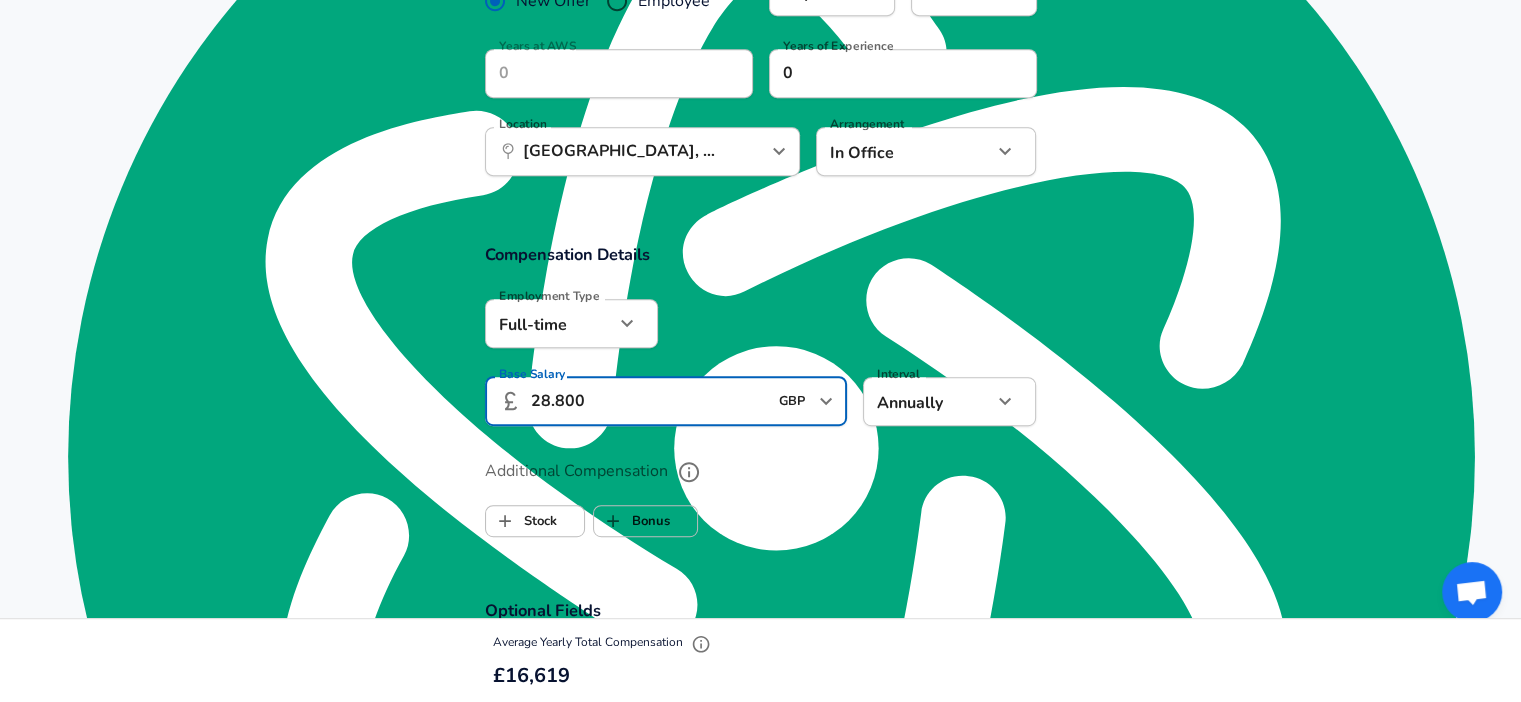 type on "28.800" 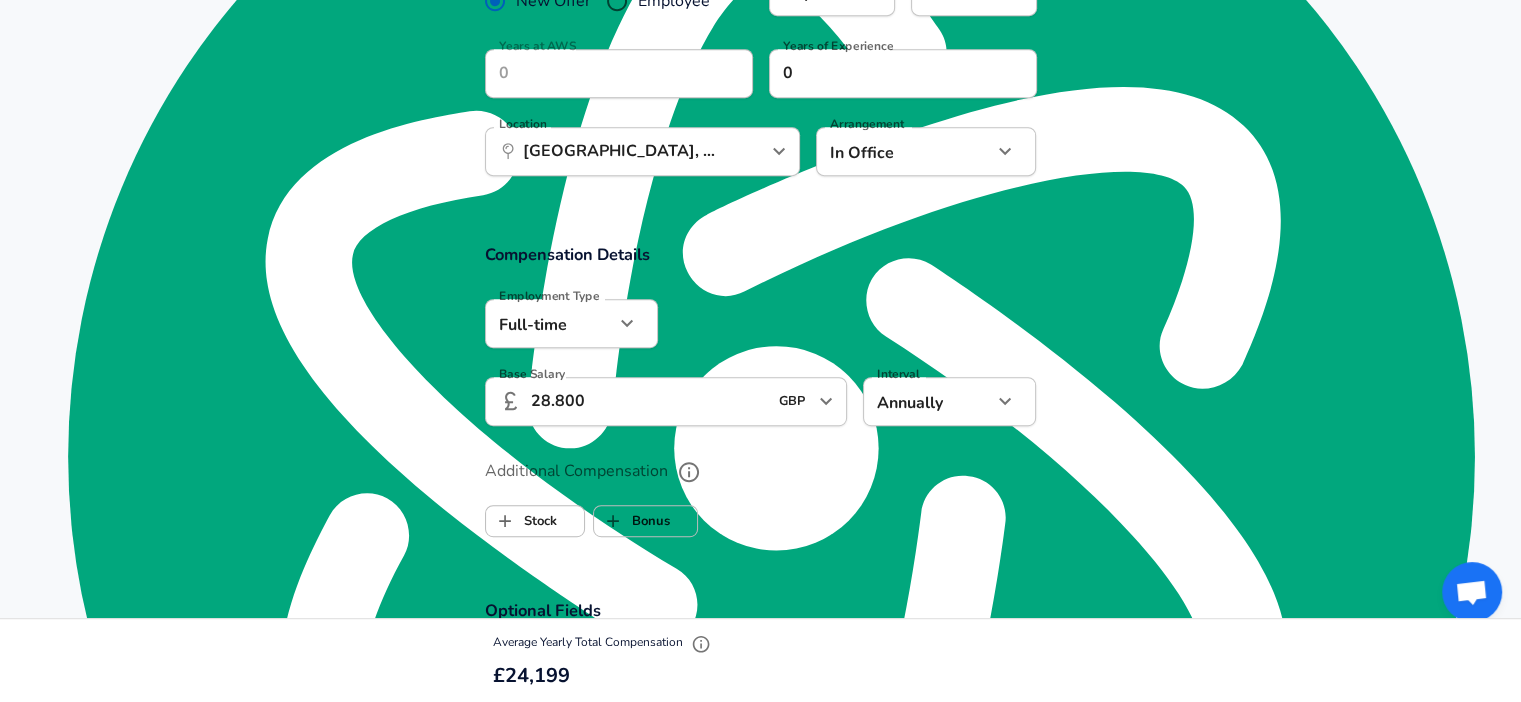 click on "Additional Compensation   Stock Bonus" at bounding box center [760, 492] 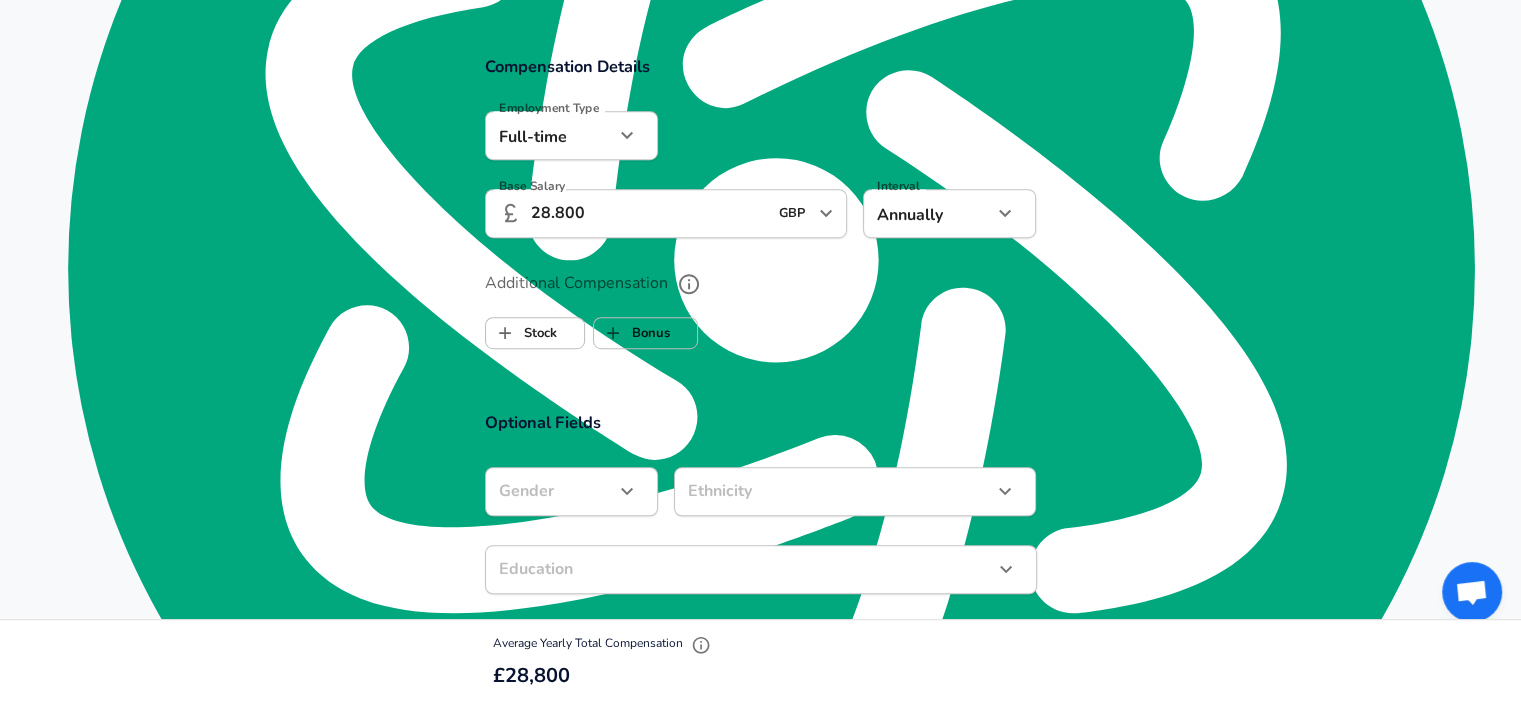 scroll, scrollTop: 1263, scrollLeft: 0, axis: vertical 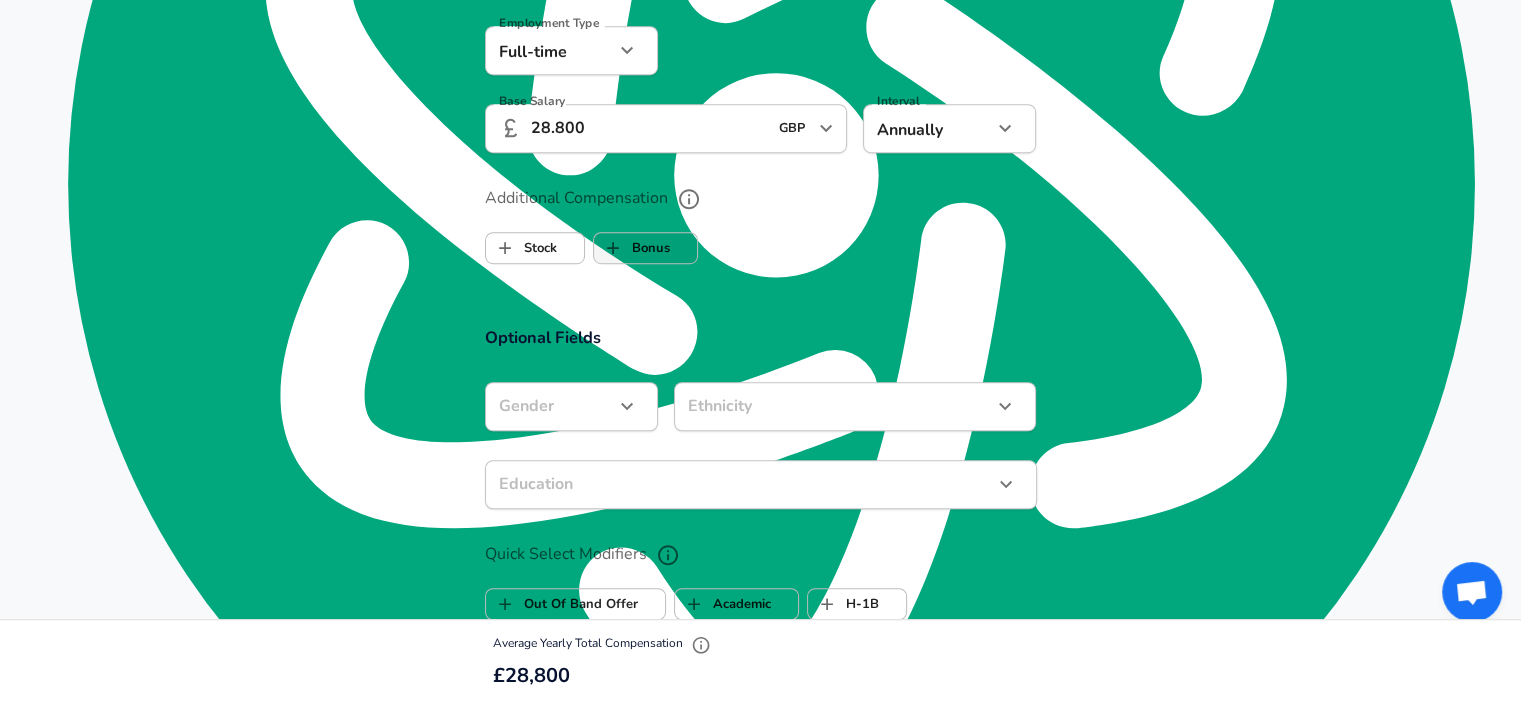 click on "Bonus" at bounding box center (632, 248) 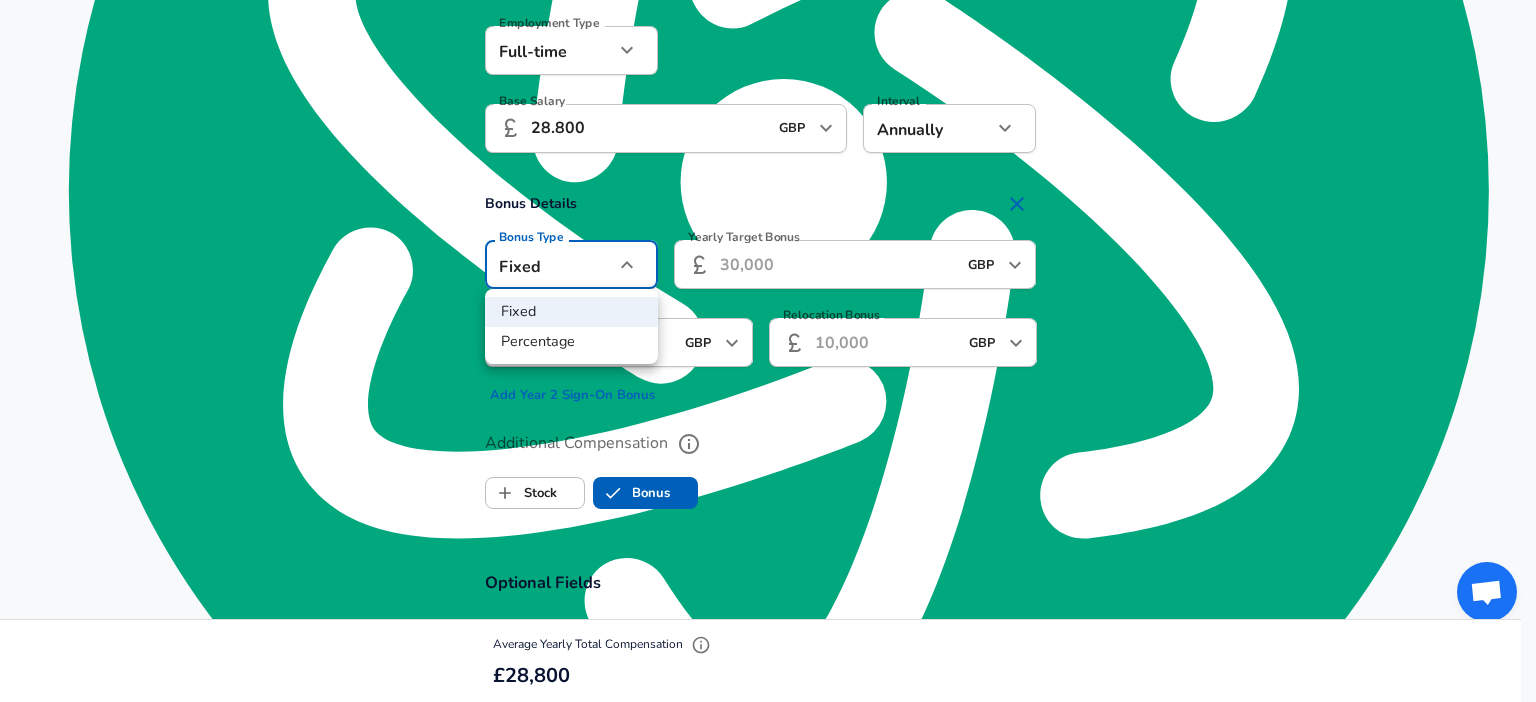 click on "We value your privacy We use cookies to enhance your browsing experience, serve personalized ads or content, and analyze our traffic. By clicking "Accept All", you consent to our use of cookies. Customize    Accept All   Customize Consent Preferences   We use cookies to help you navigate efficiently and perform certain functions. You will find detailed information about all cookies under each consent category below. The cookies that are categorized as "Necessary" are stored on your browser as they are essential for enabling the basic functionalities of the site. ...  Show more Necessary Always Active Necessary cookies are required to enable the basic features of this site, such as providing secure log-in or adjusting your consent preferences. These cookies do not store any personally identifiable data. Cookie _GRECAPTCHA Duration 5 months 27 days Description Google Recaptcha service sets this cookie to identify bots to protect the website against malicious spam attacks. Cookie __stripe_mid Duration 1 year MR" at bounding box center [768, -912] 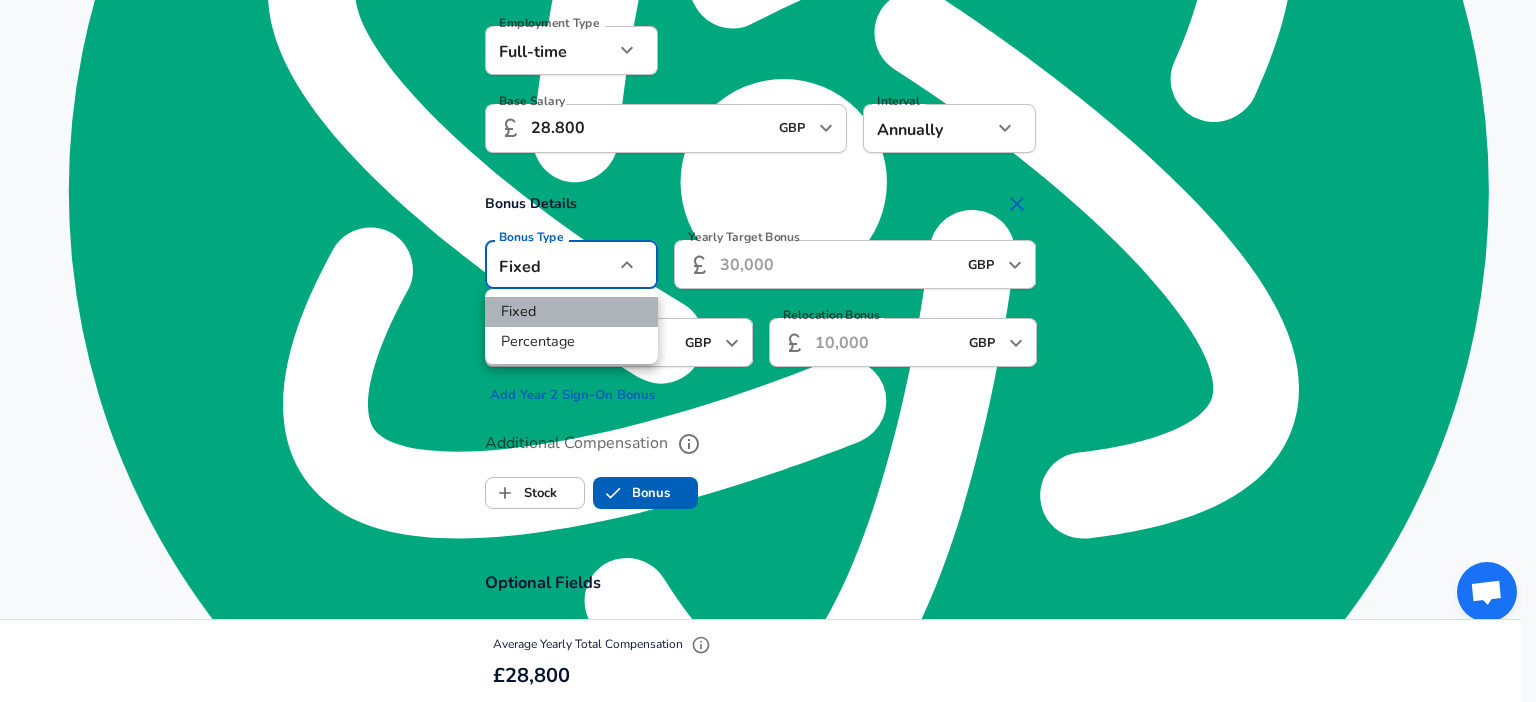 click on "Fixed" at bounding box center (571, 312) 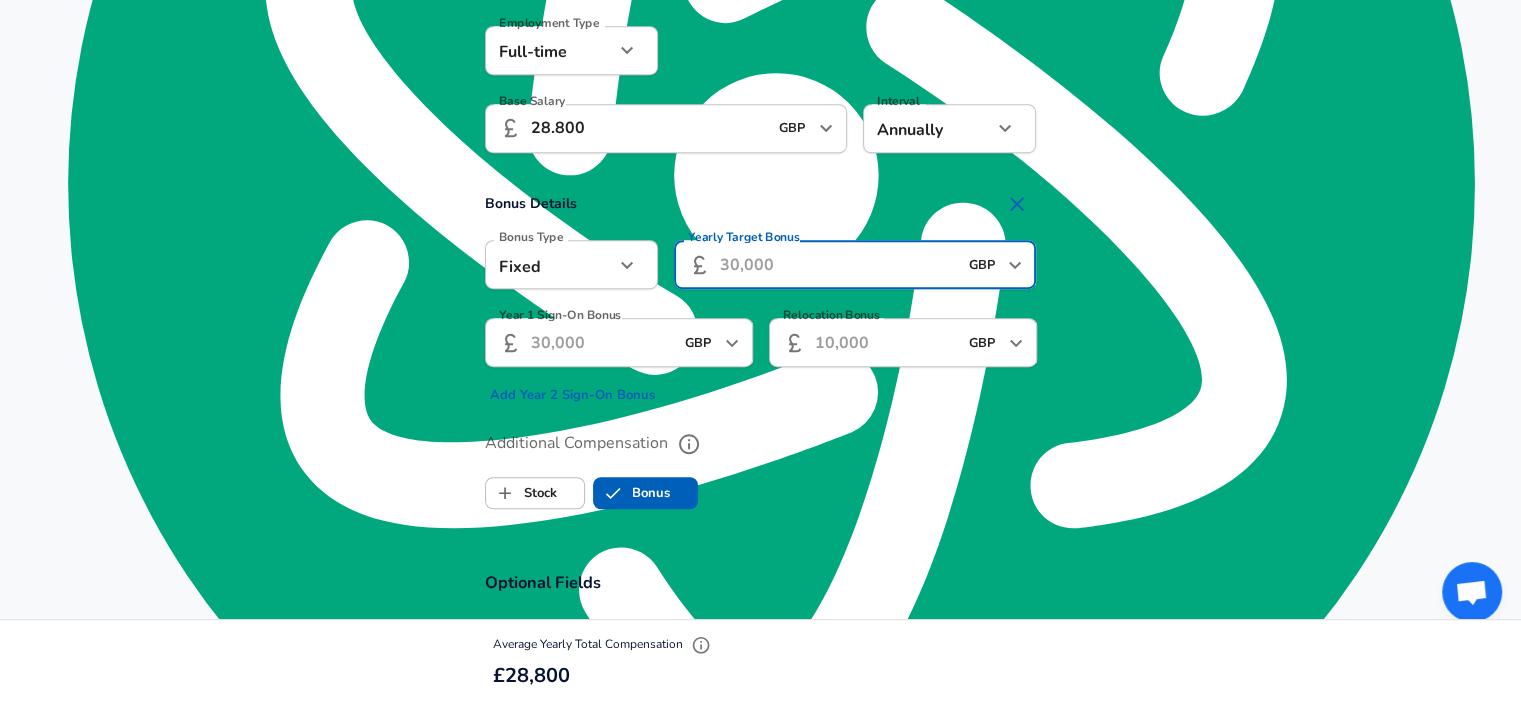 click on "Yearly Target Bonus" at bounding box center (838, 264) 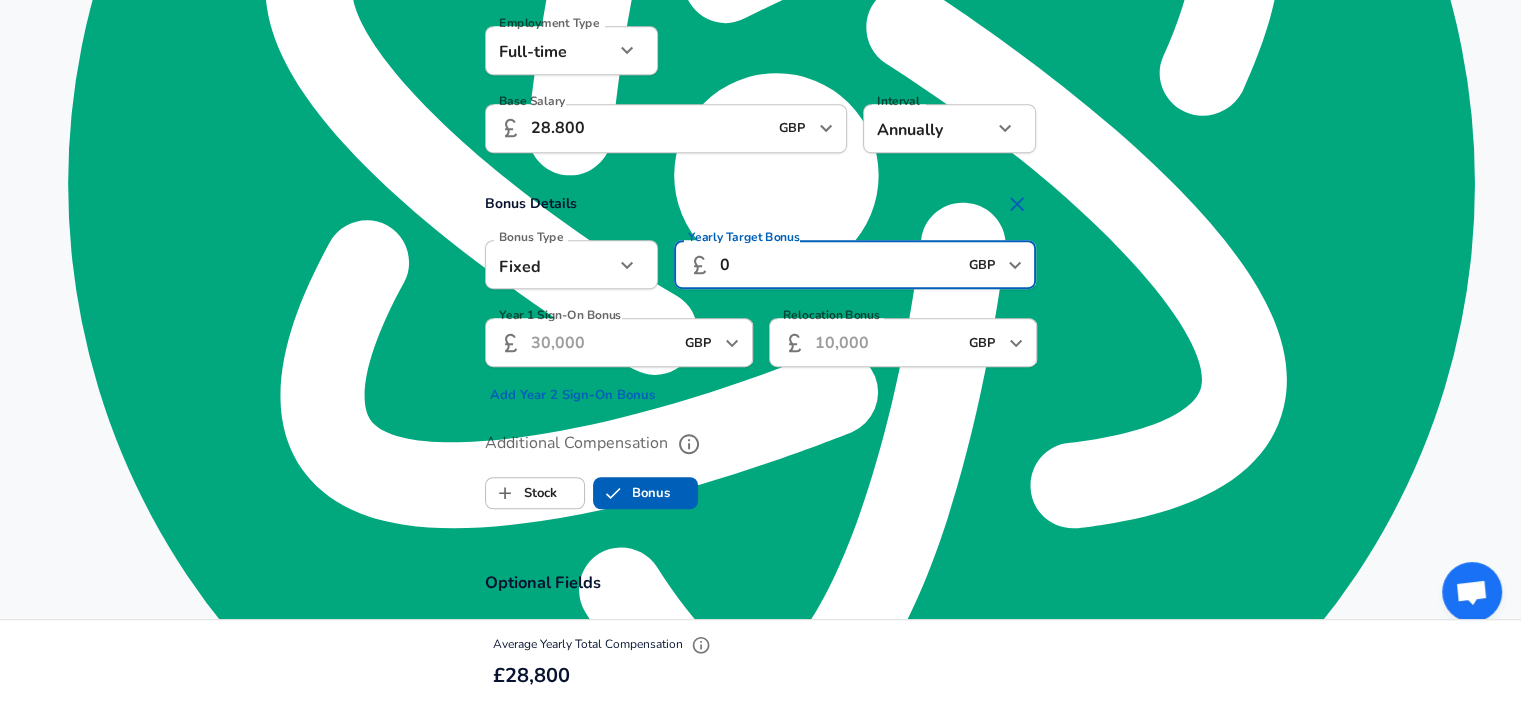 type on "0" 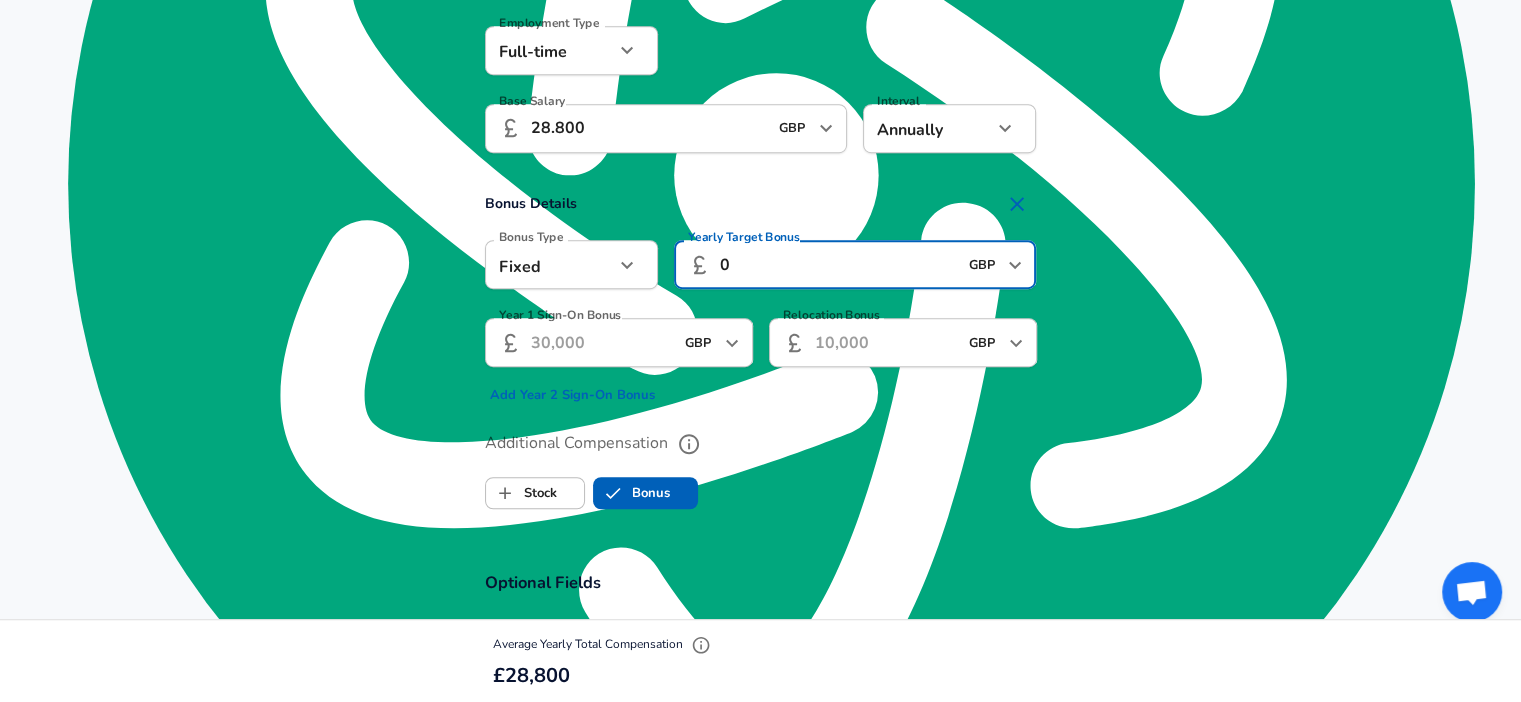 click on "Relocation Bonus" at bounding box center [886, 342] 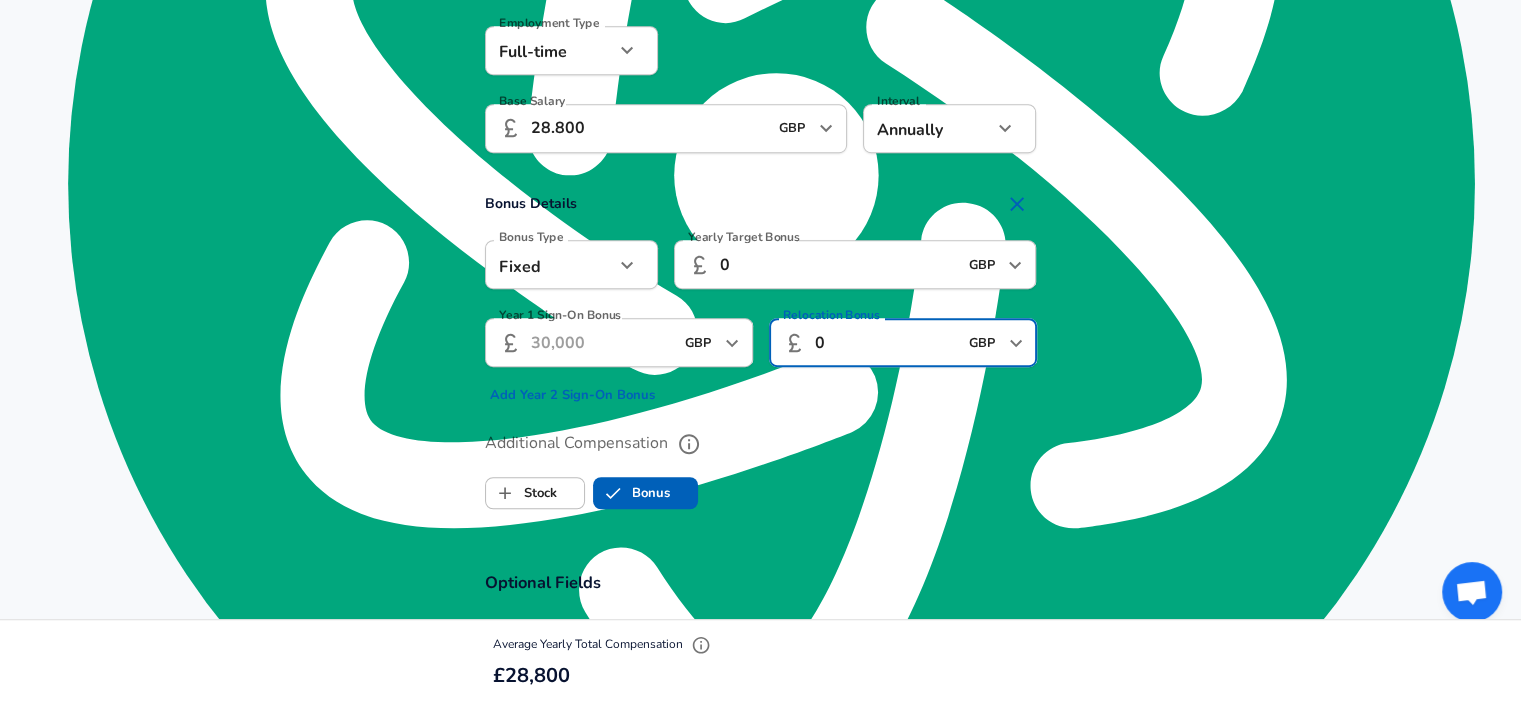 type on "0" 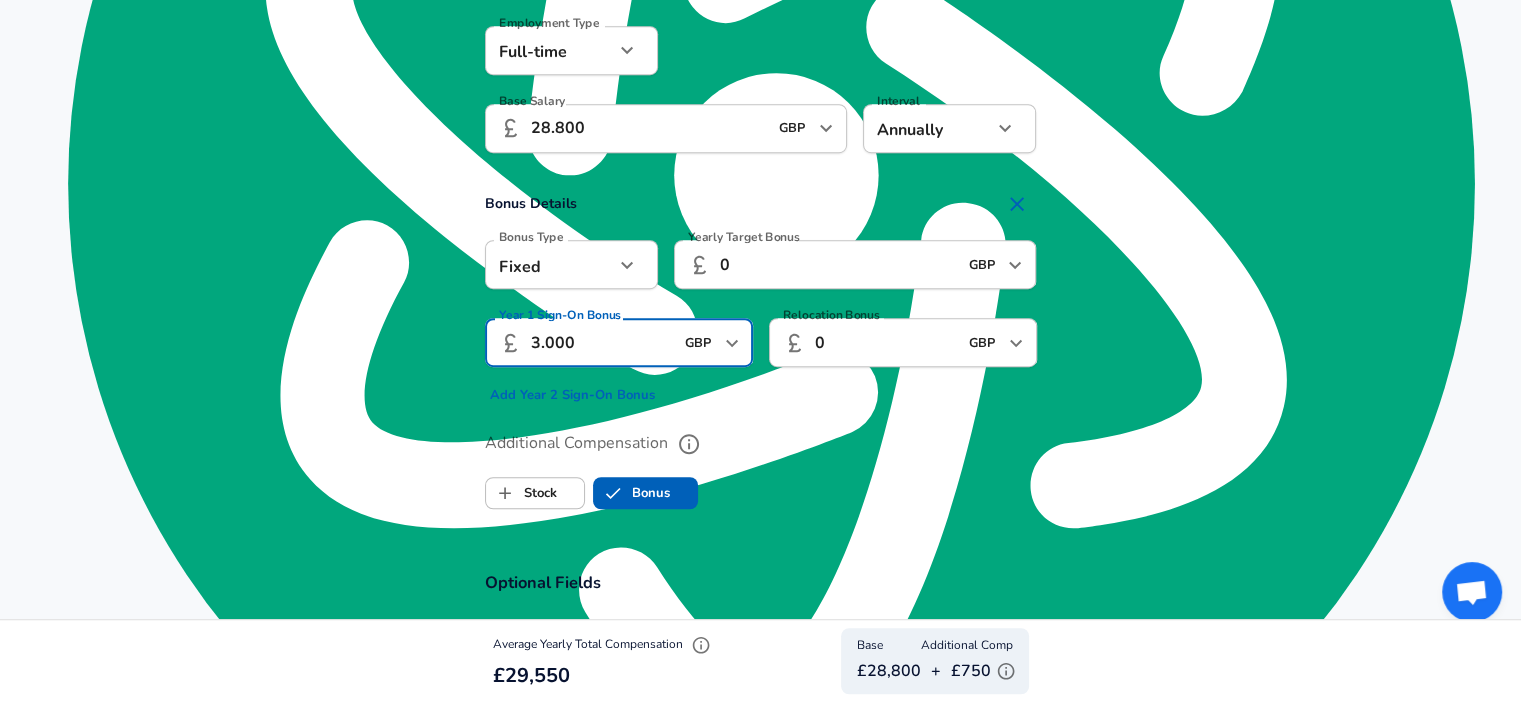 type on "3.000" 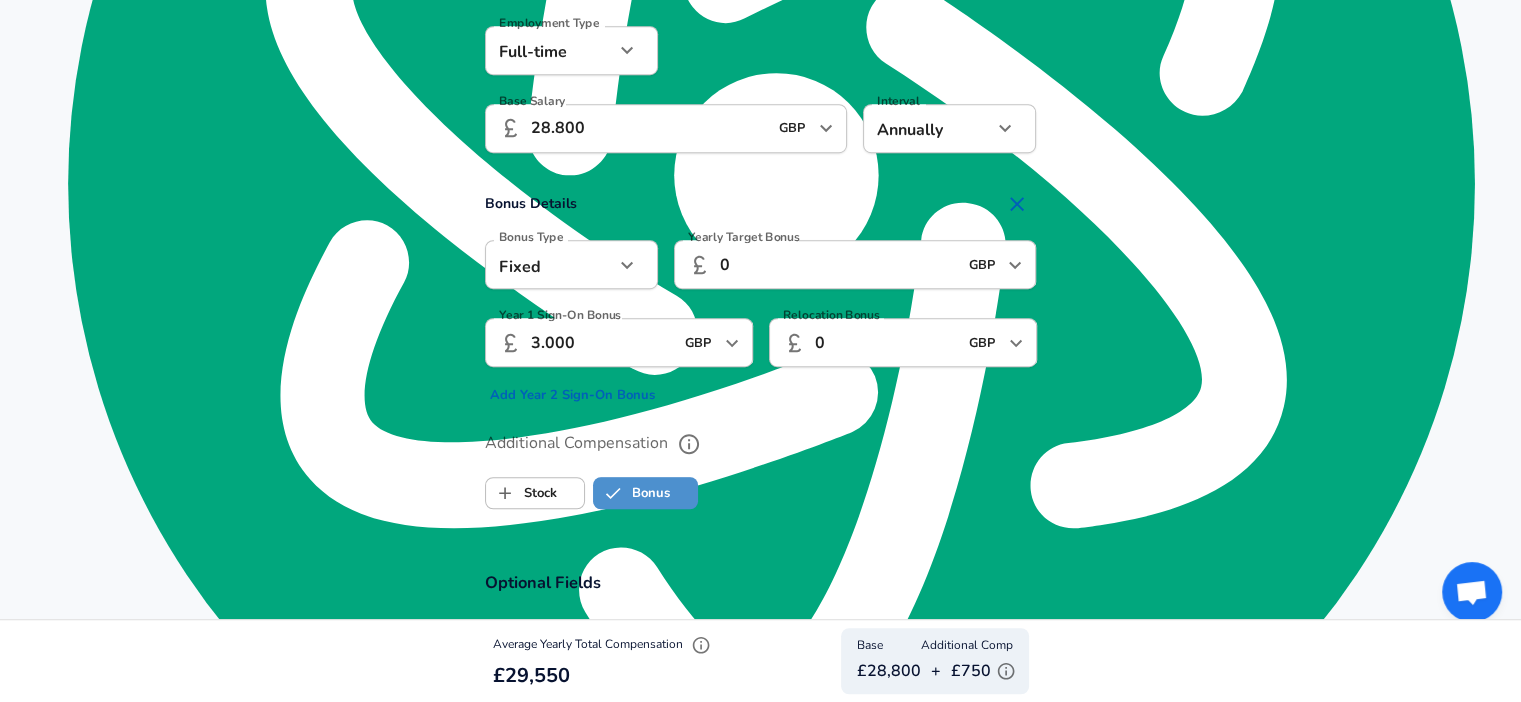 click on "Bonus" at bounding box center [632, 493] 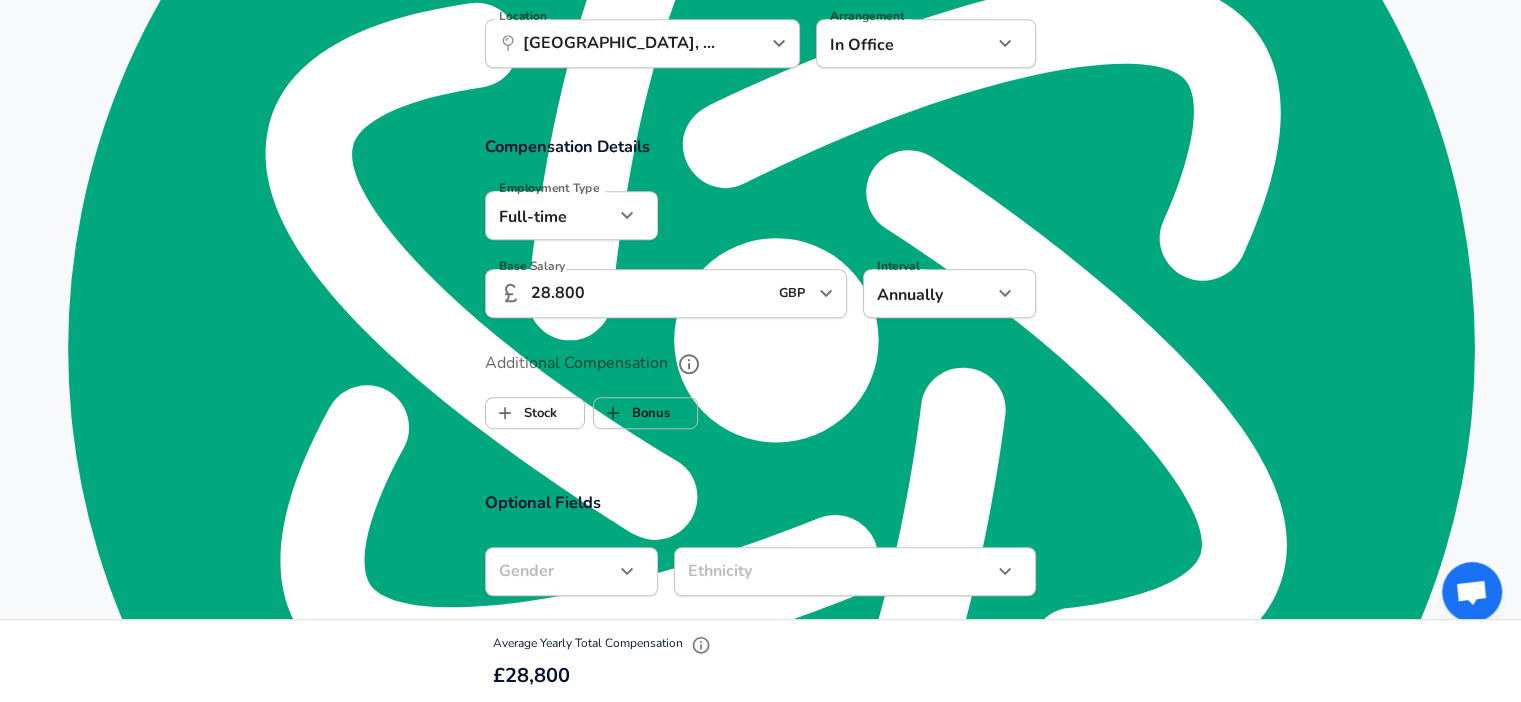 scroll, scrollTop: 1093, scrollLeft: 0, axis: vertical 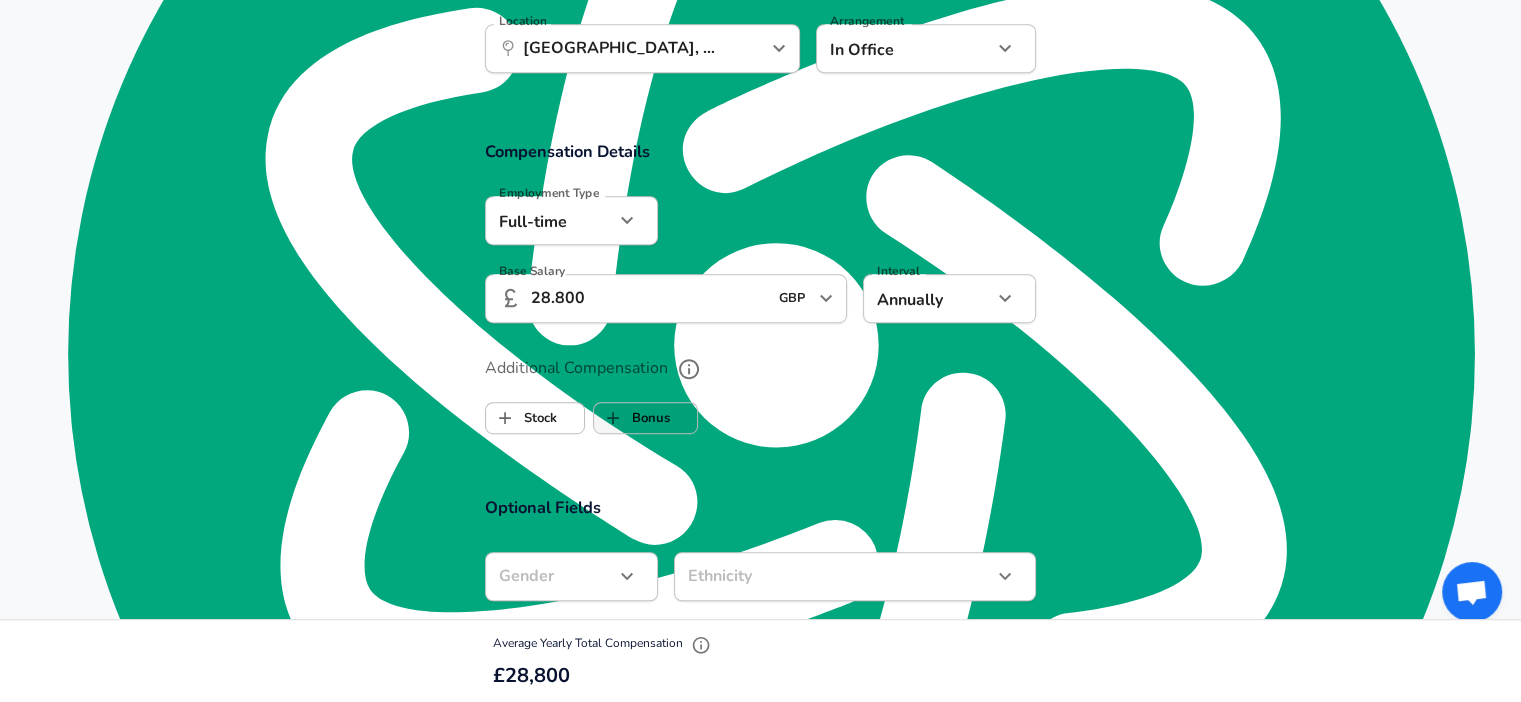 click on "Bonus" at bounding box center [632, 418] 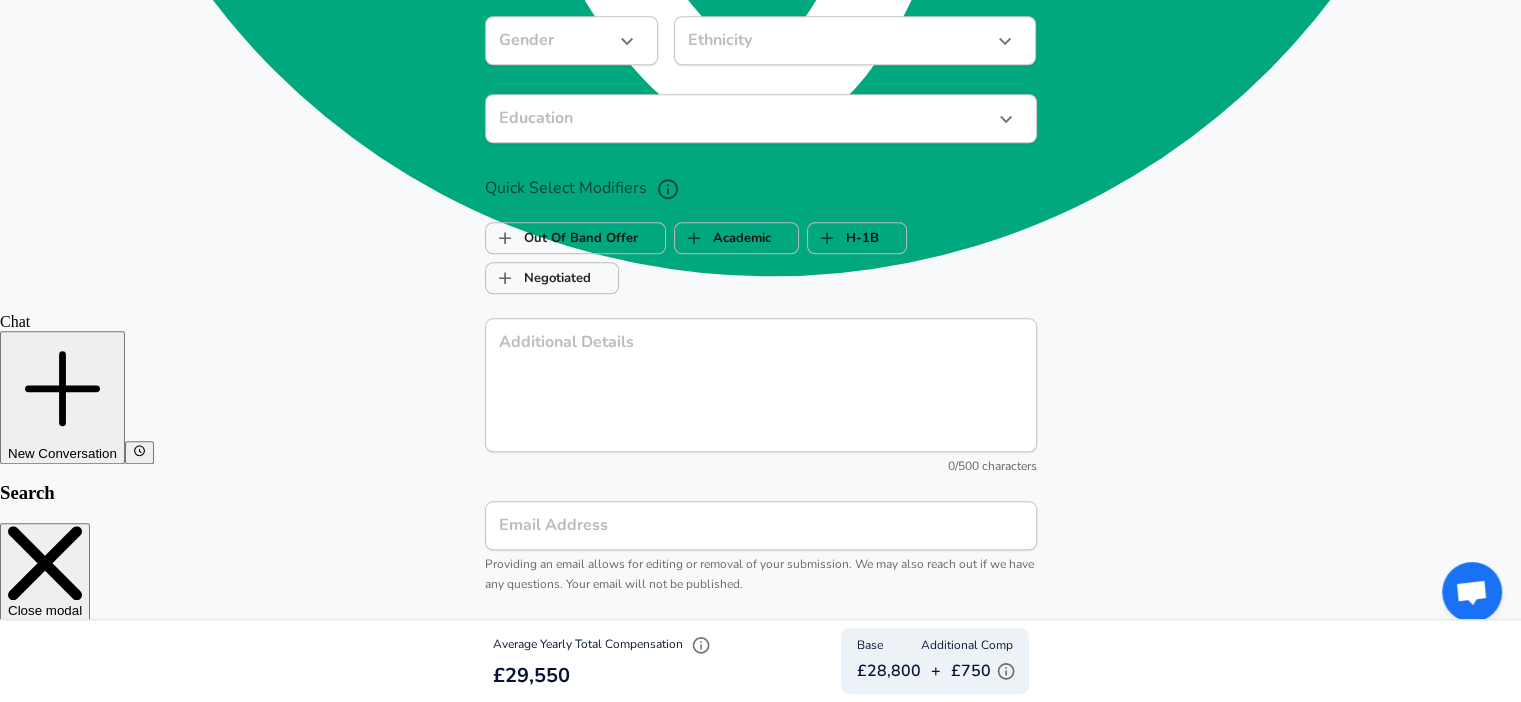 scroll, scrollTop: 1875, scrollLeft: 0, axis: vertical 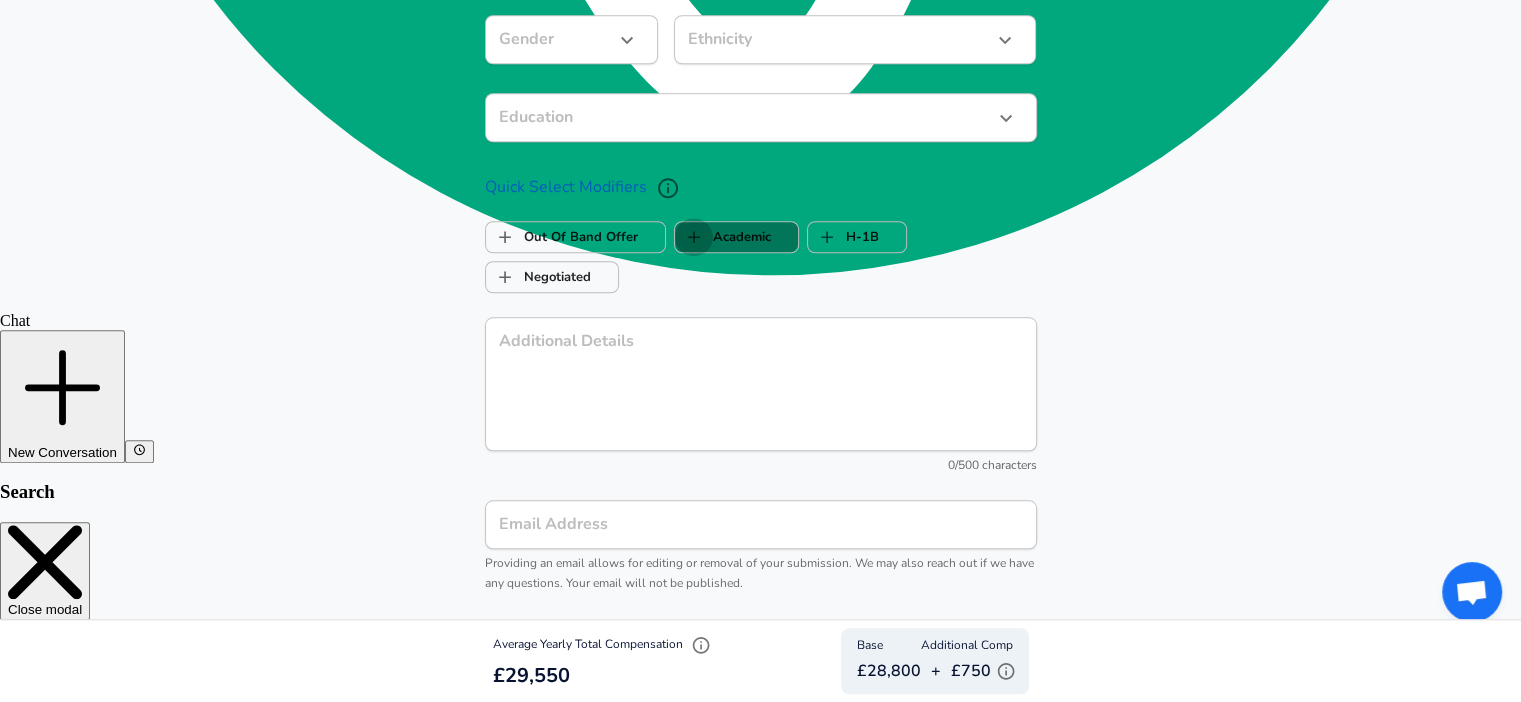 click on "Academic" at bounding box center [694, 237] 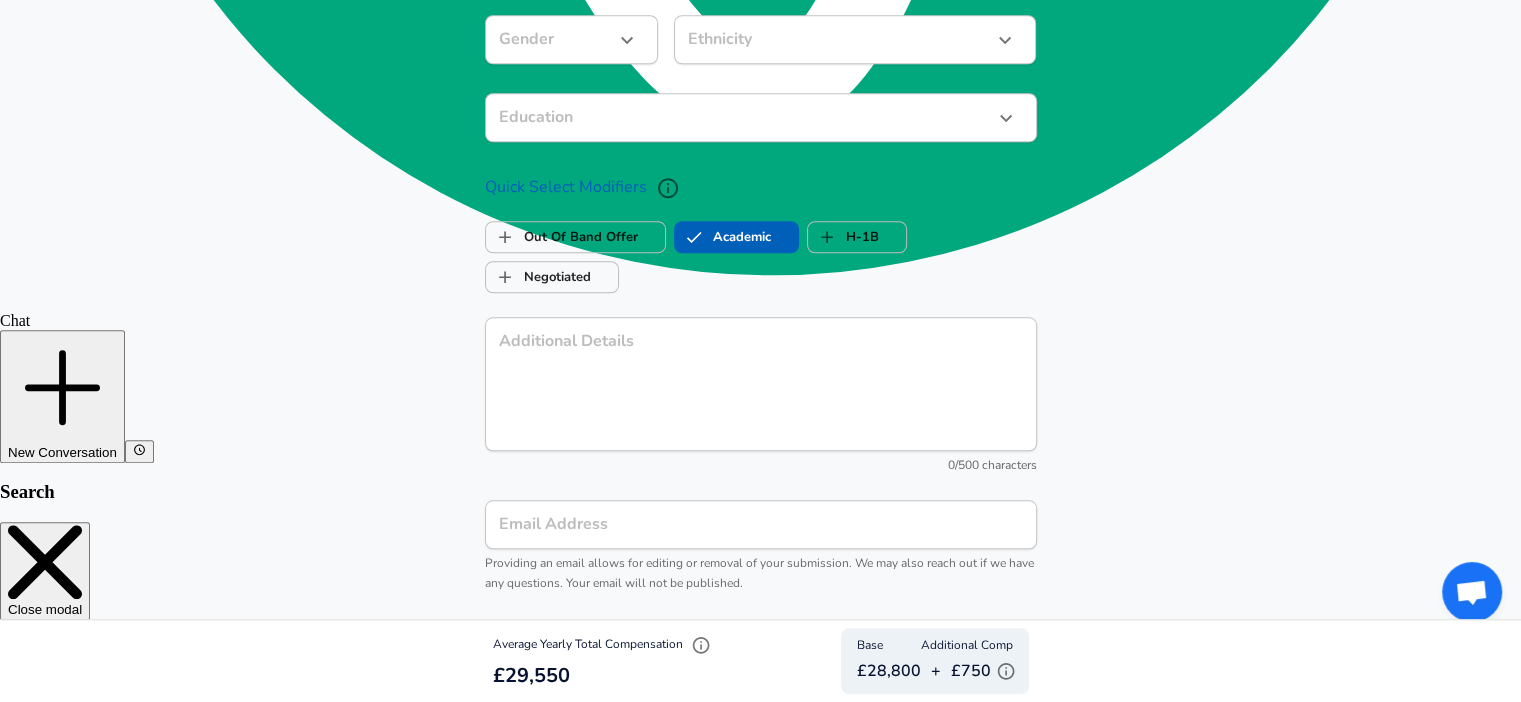 click on "Academic" at bounding box center [694, 237] 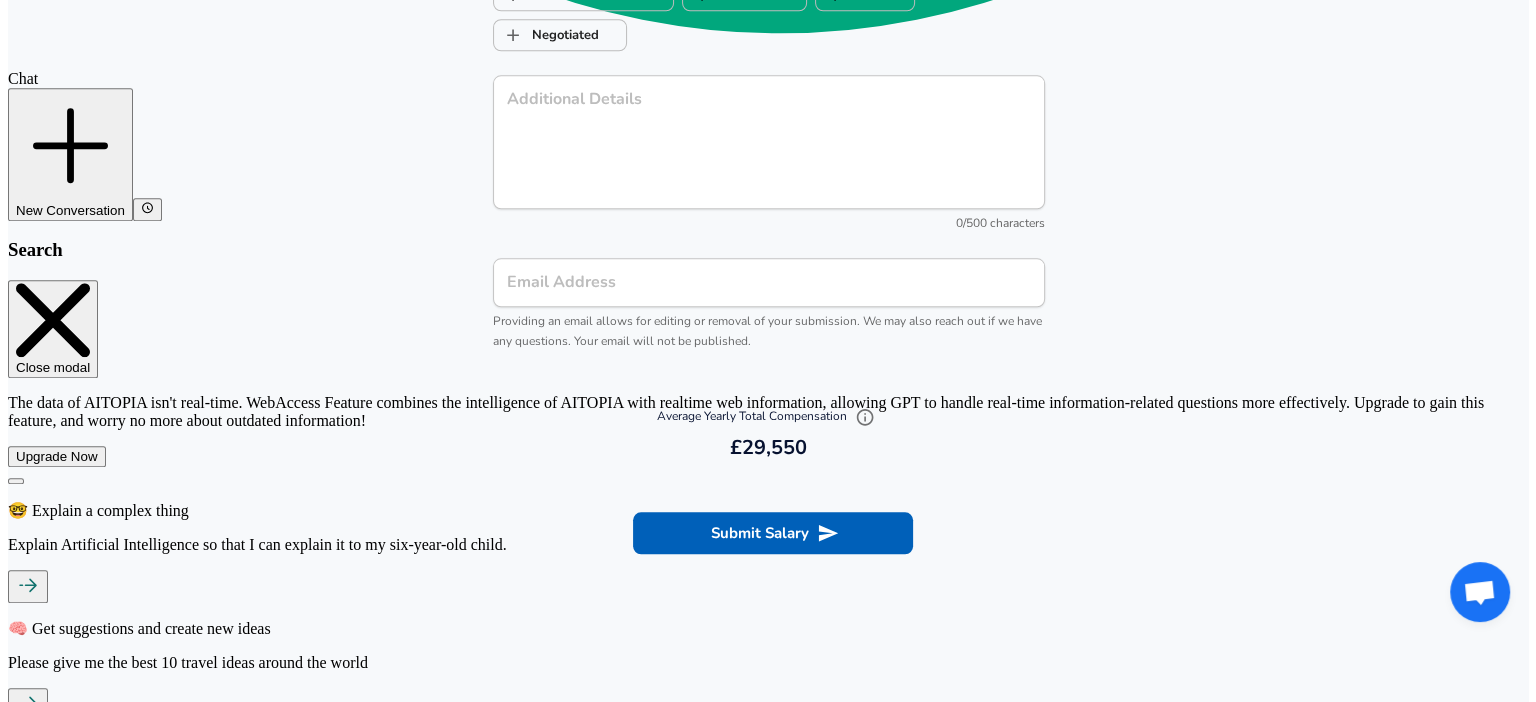 scroll, scrollTop: 2209, scrollLeft: 0, axis: vertical 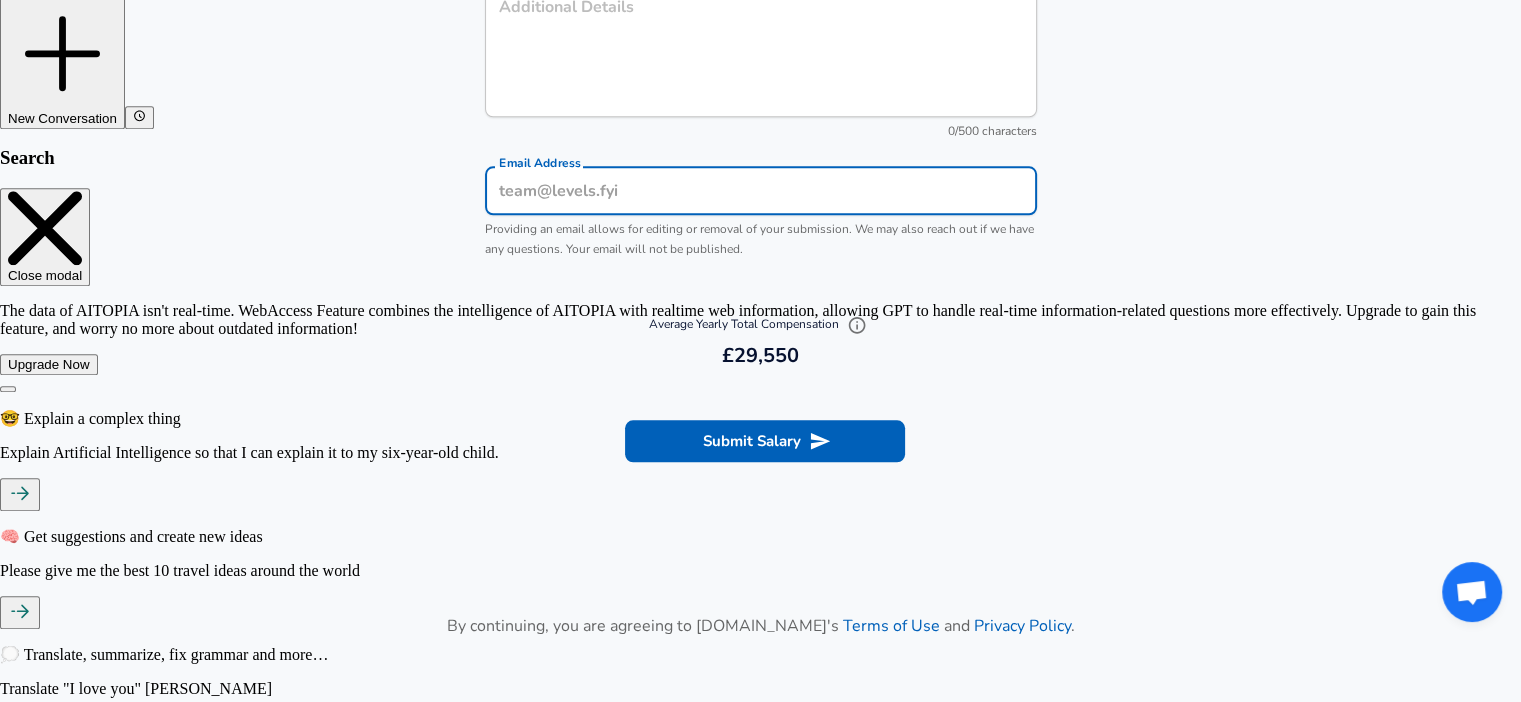 click on "Email Address" at bounding box center (761, 190) 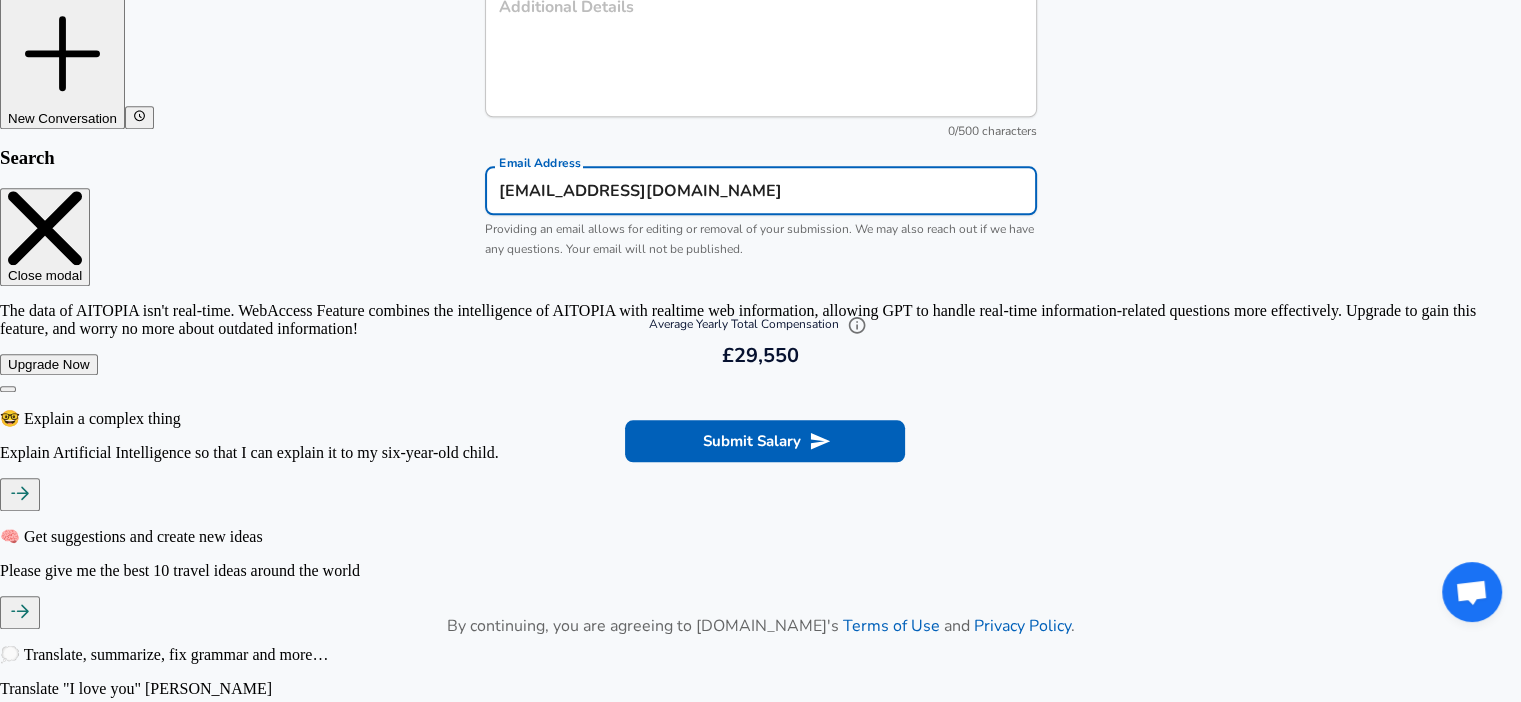 type 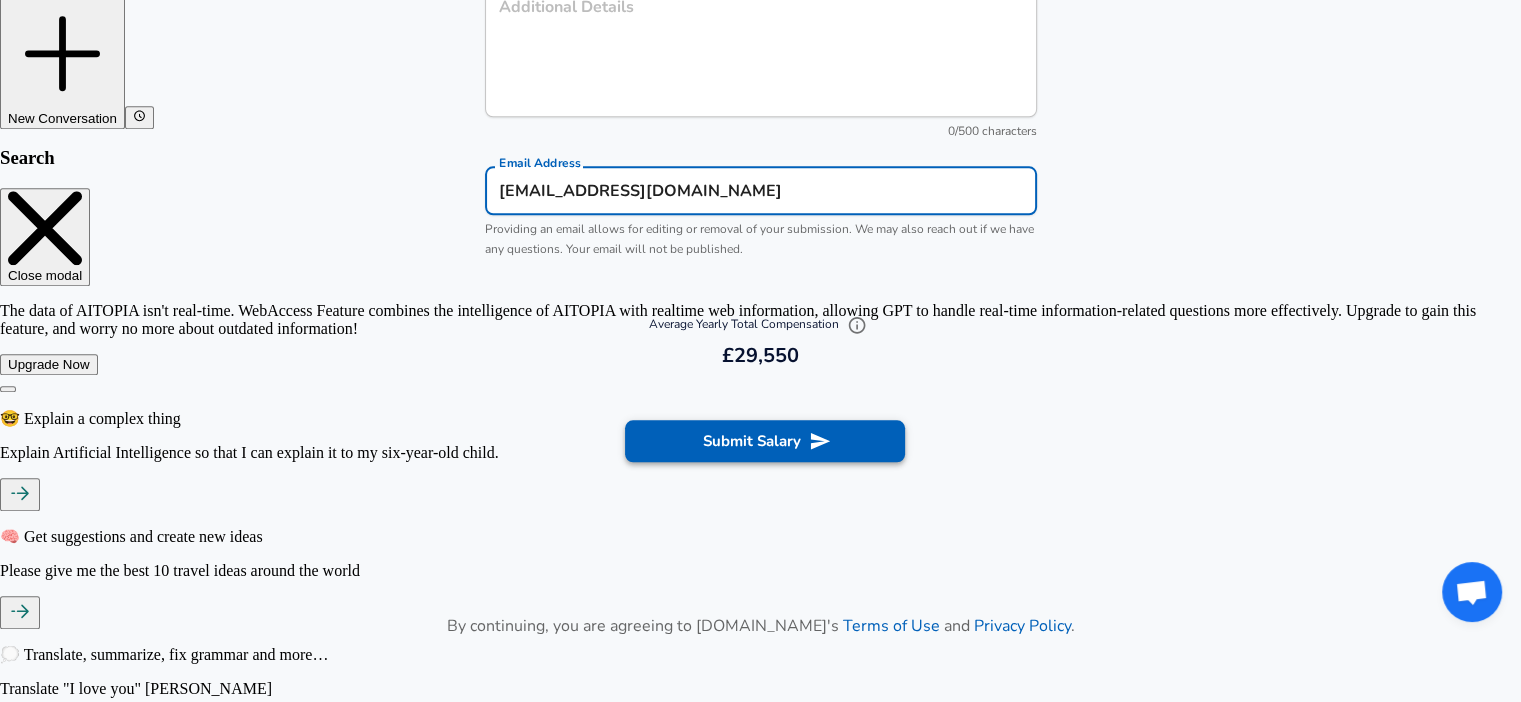 click on "Submit Salary" at bounding box center (765, 441) 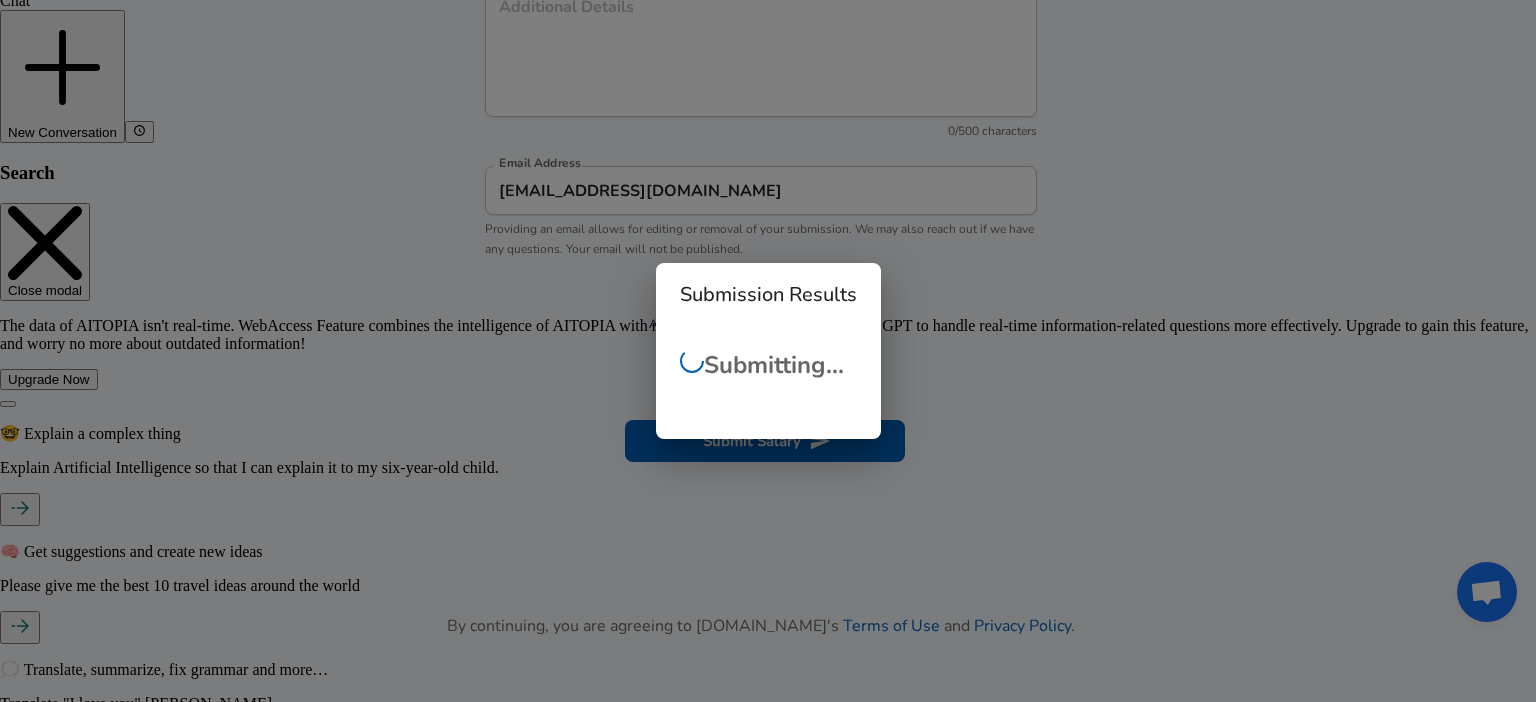 checkbox on "false" 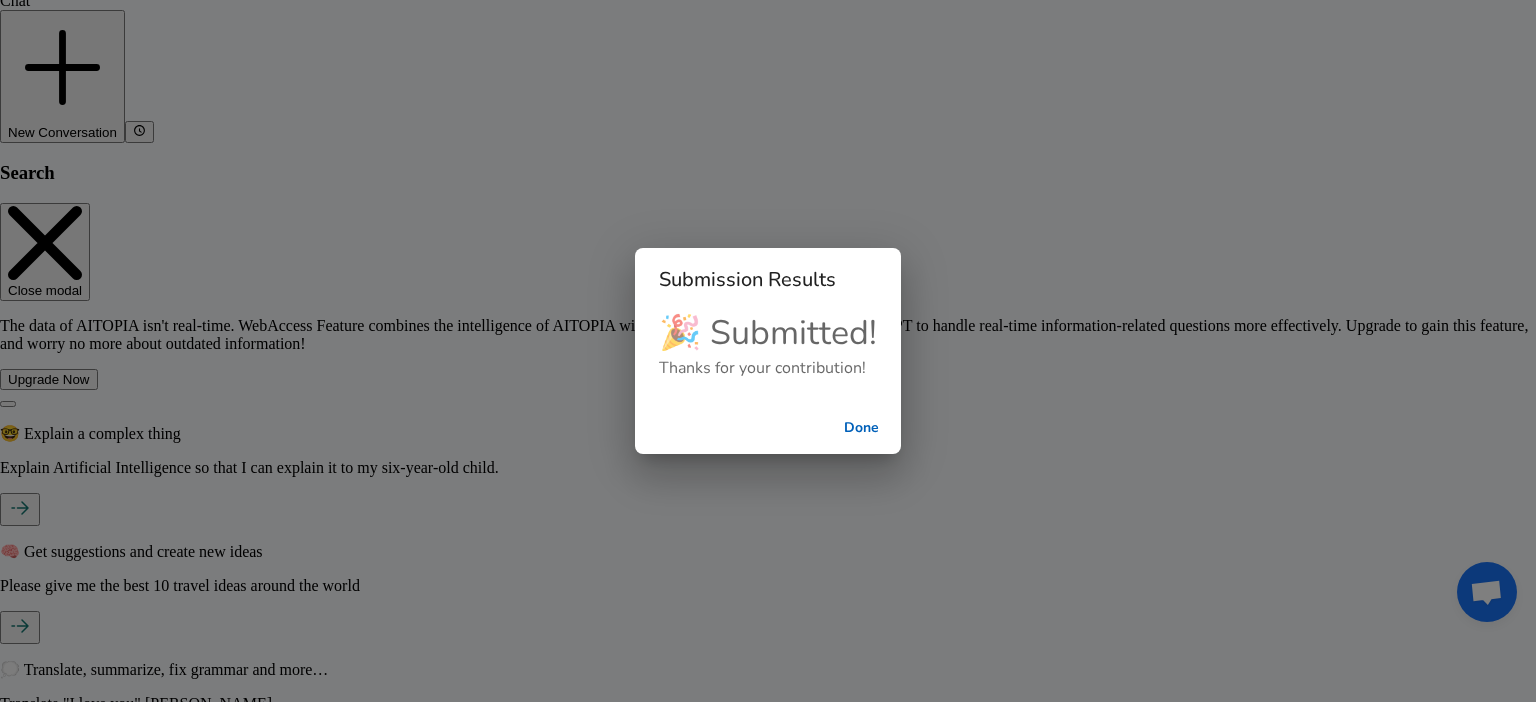 scroll, scrollTop: 619, scrollLeft: 0, axis: vertical 